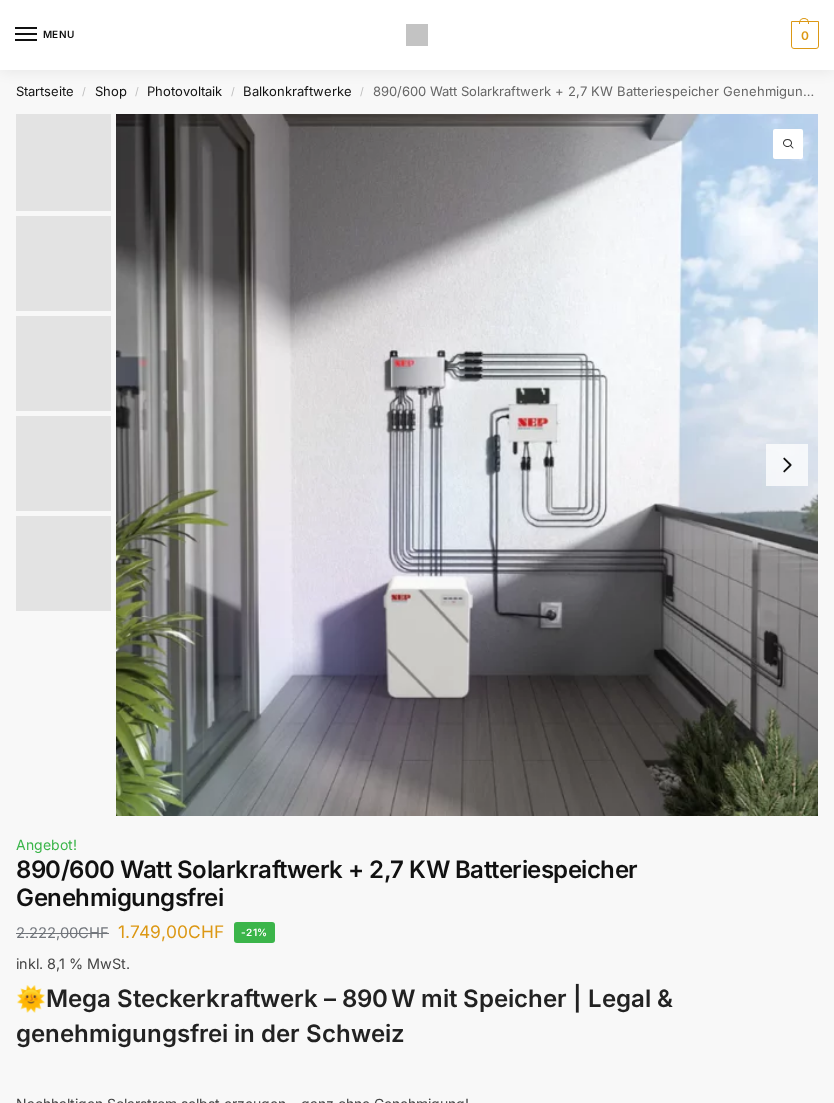 scroll, scrollTop: 0, scrollLeft: 0, axis: both 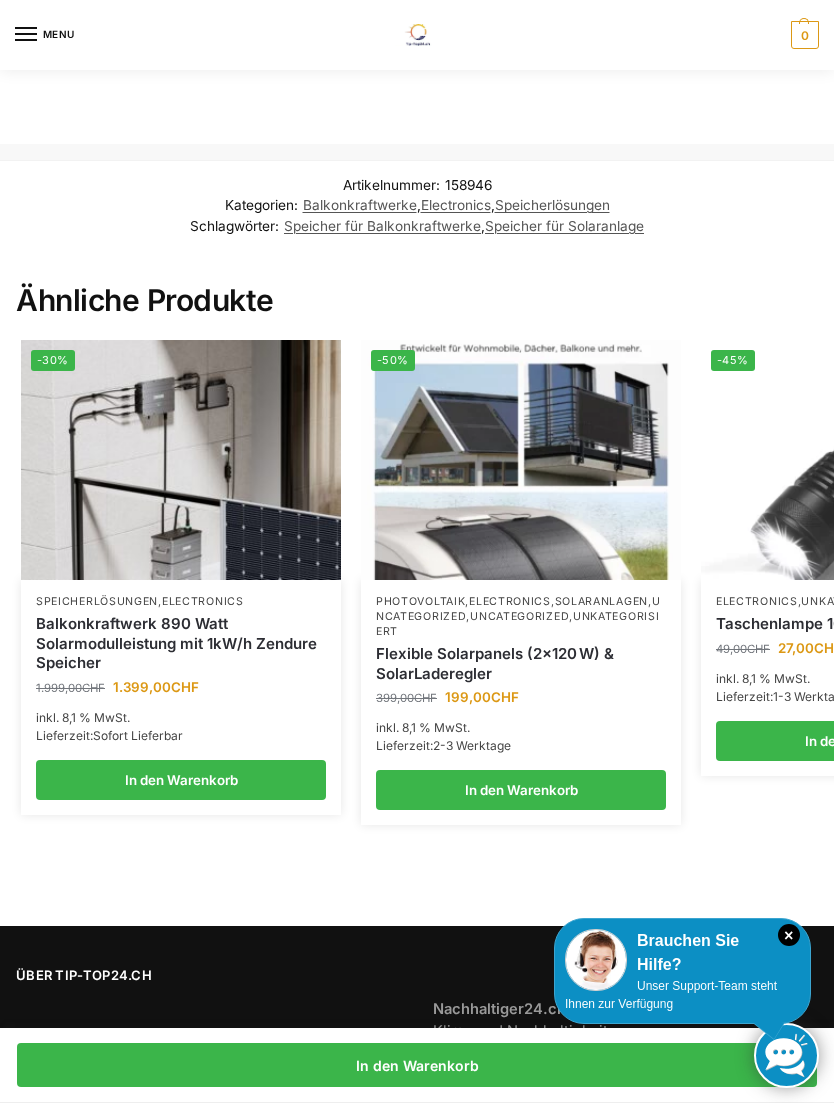 click at bounding box center [181, 460] 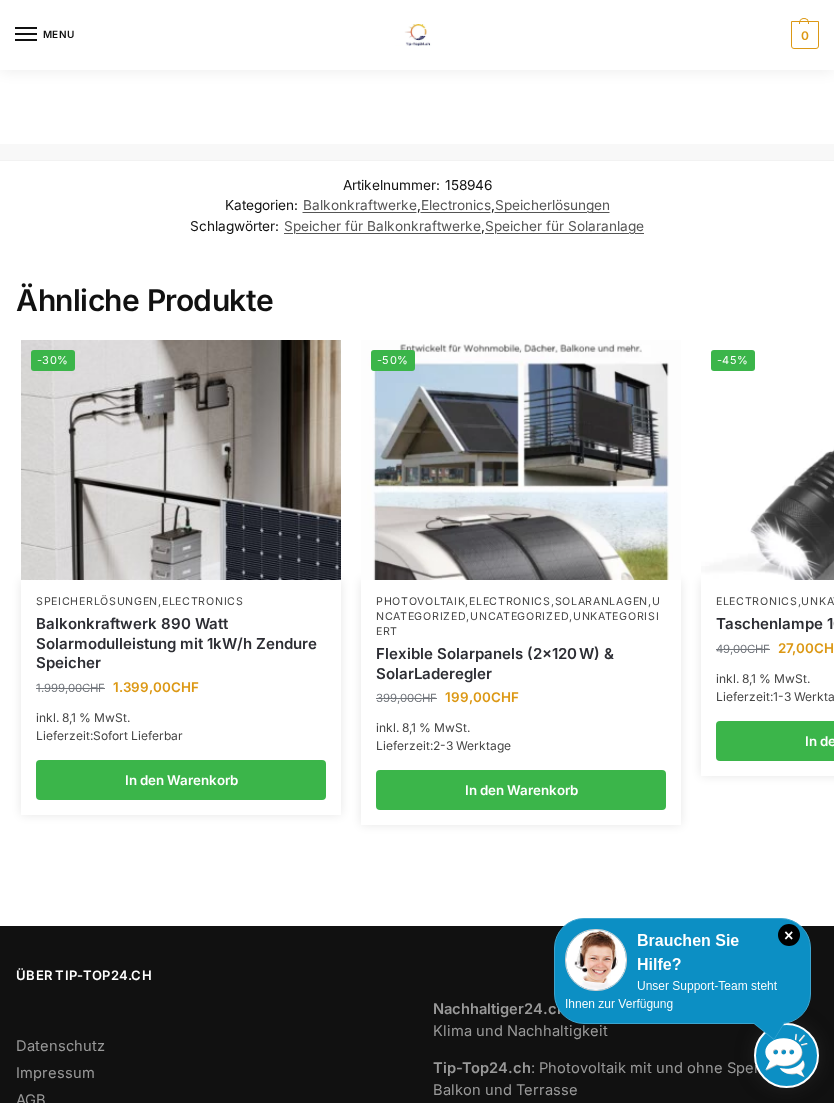 scroll, scrollTop: 70, scrollLeft: 0, axis: vertical 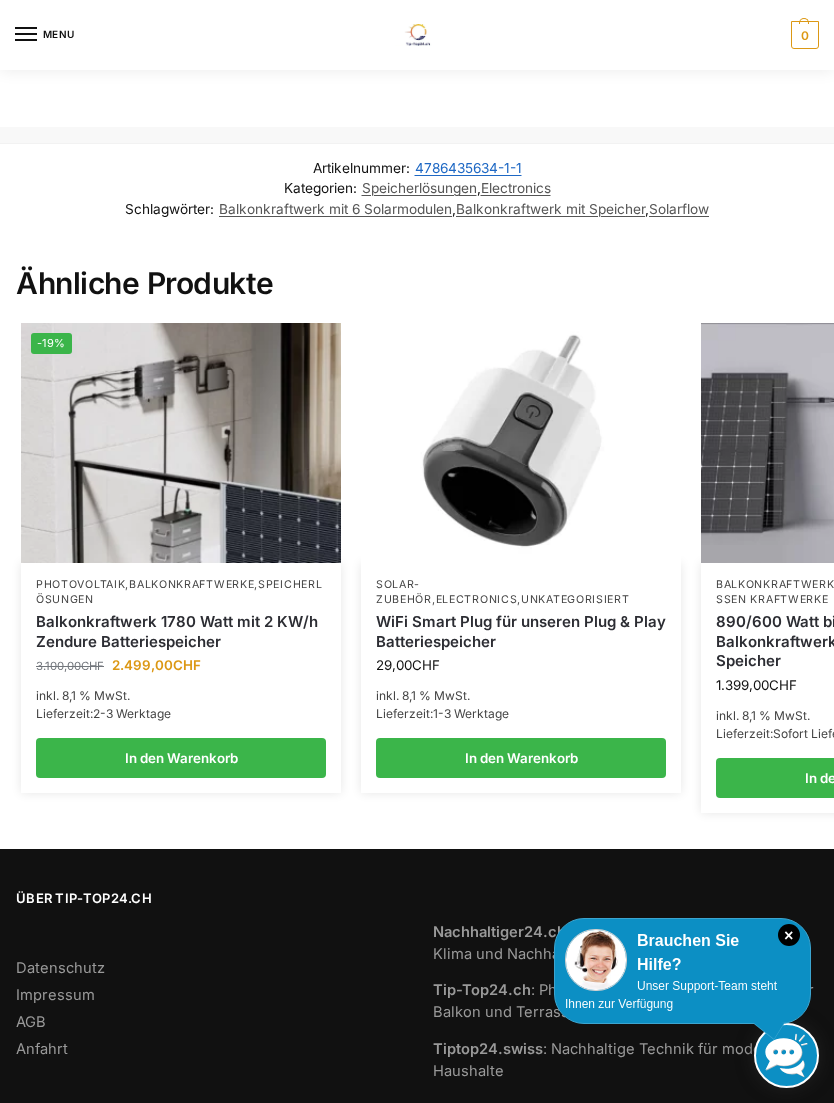click at bounding box center (181, 443) 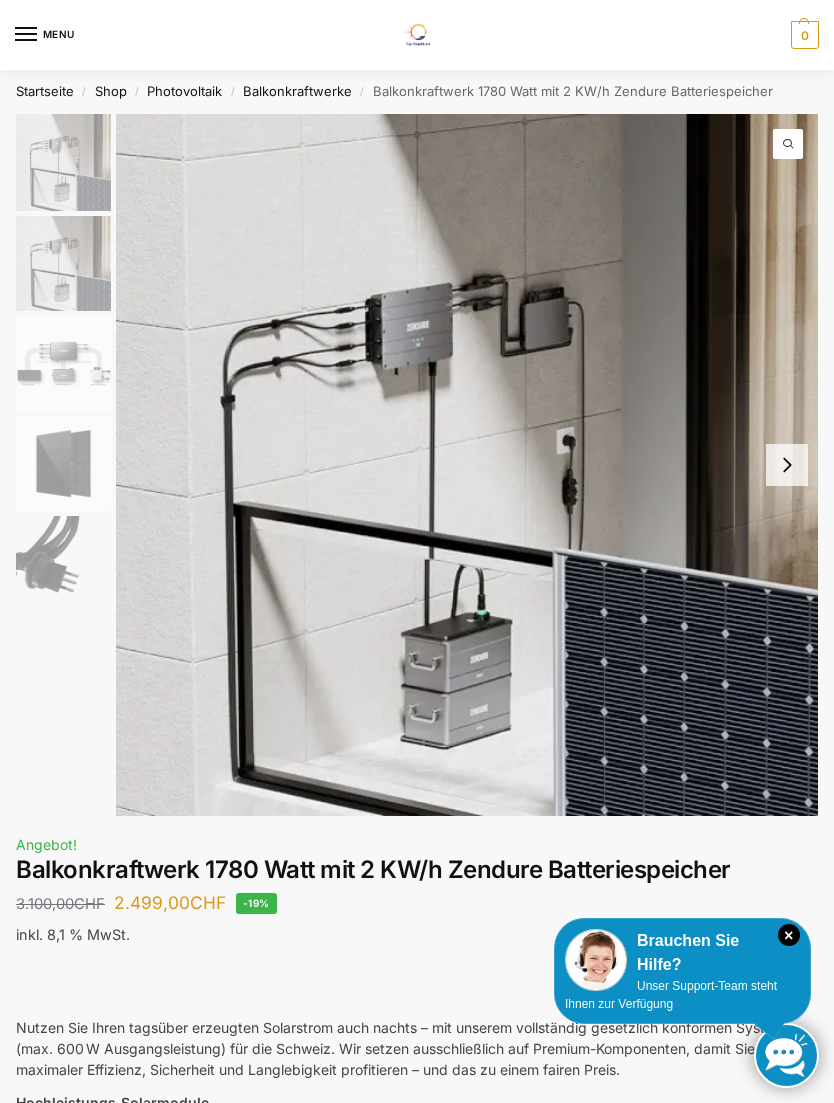 scroll, scrollTop: 0, scrollLeft: 0, axis: both 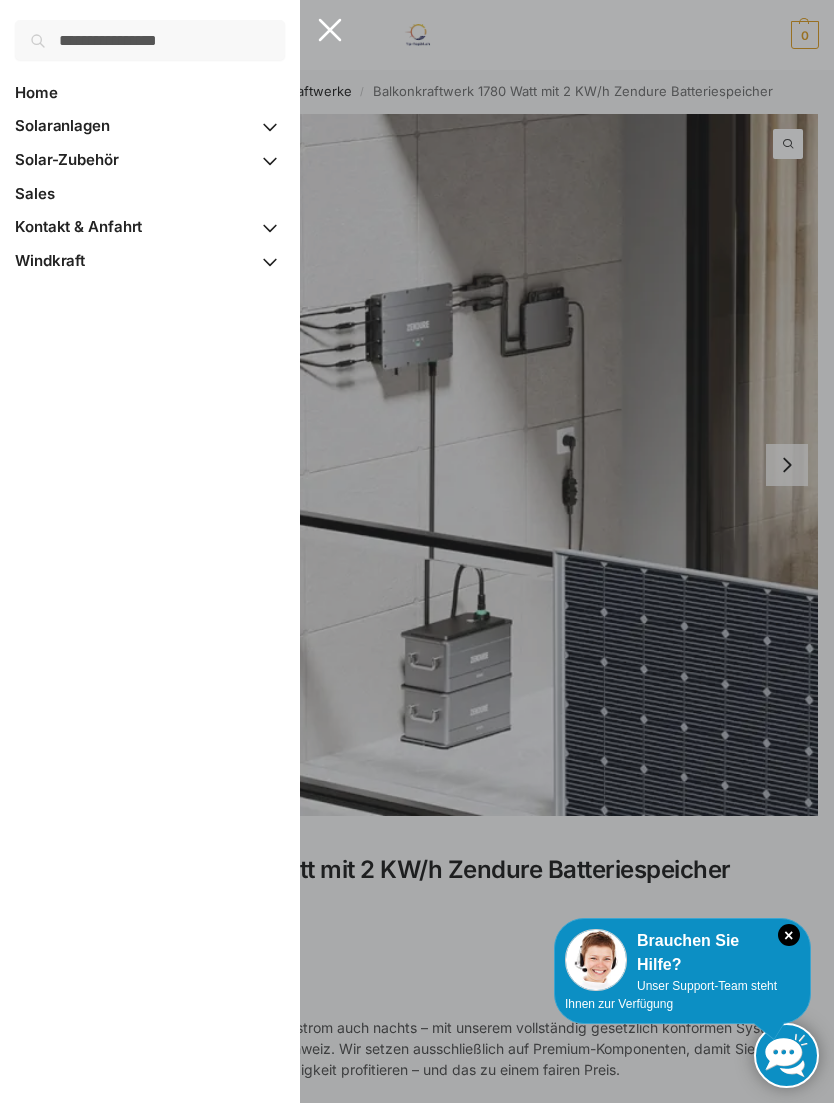 click at bounding box center (270, 160) 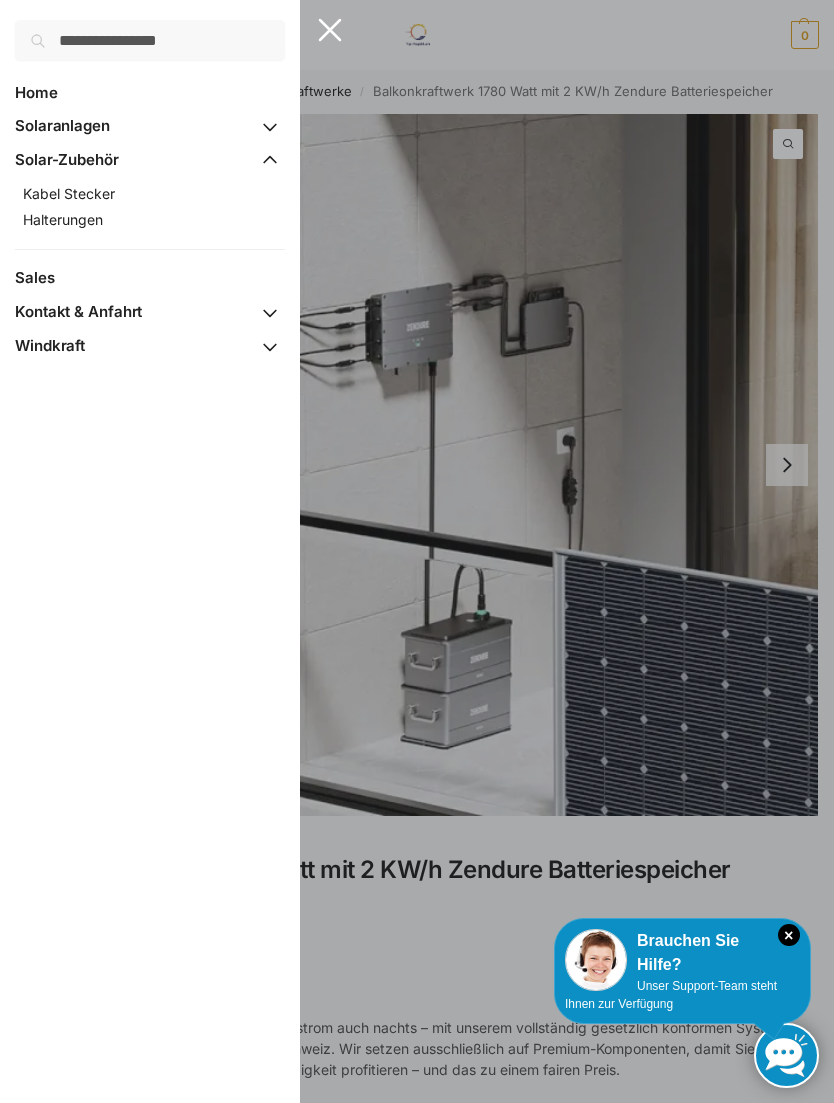 click on "Halterungen" at bounding box center (63, 219) 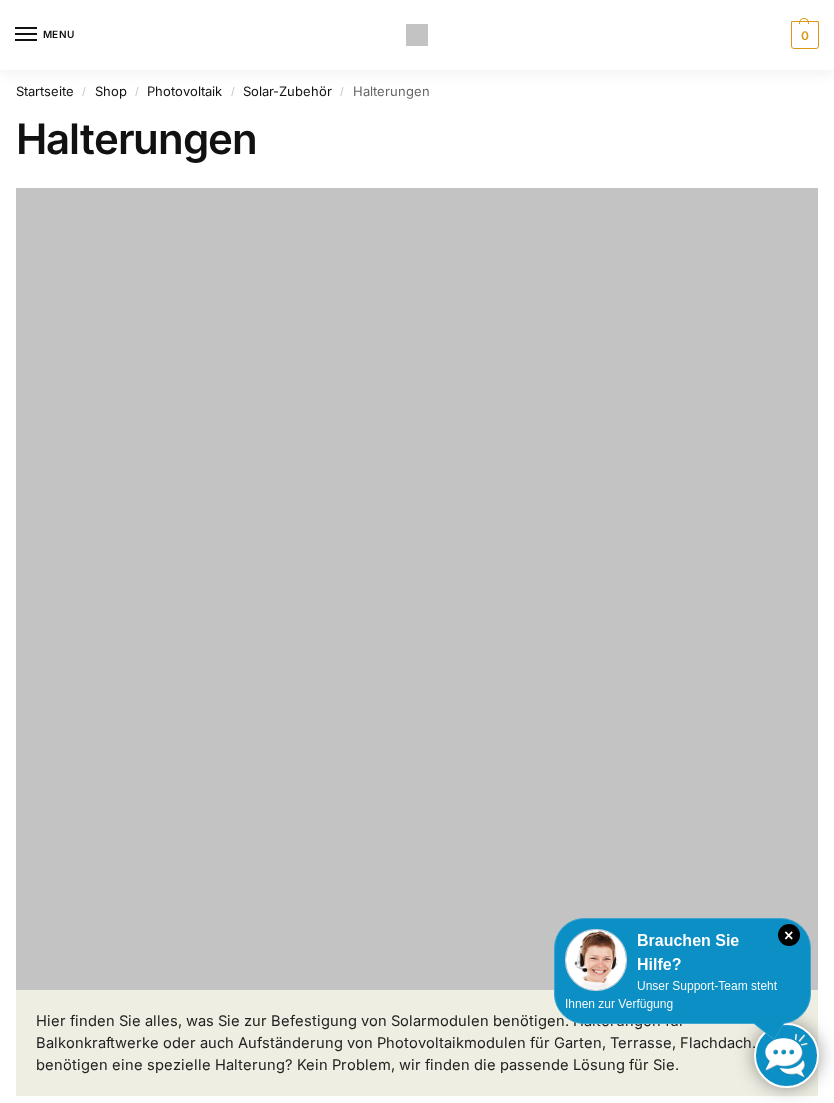 scroll, scrollTop: 0, scrollLeft: 0, axis: both 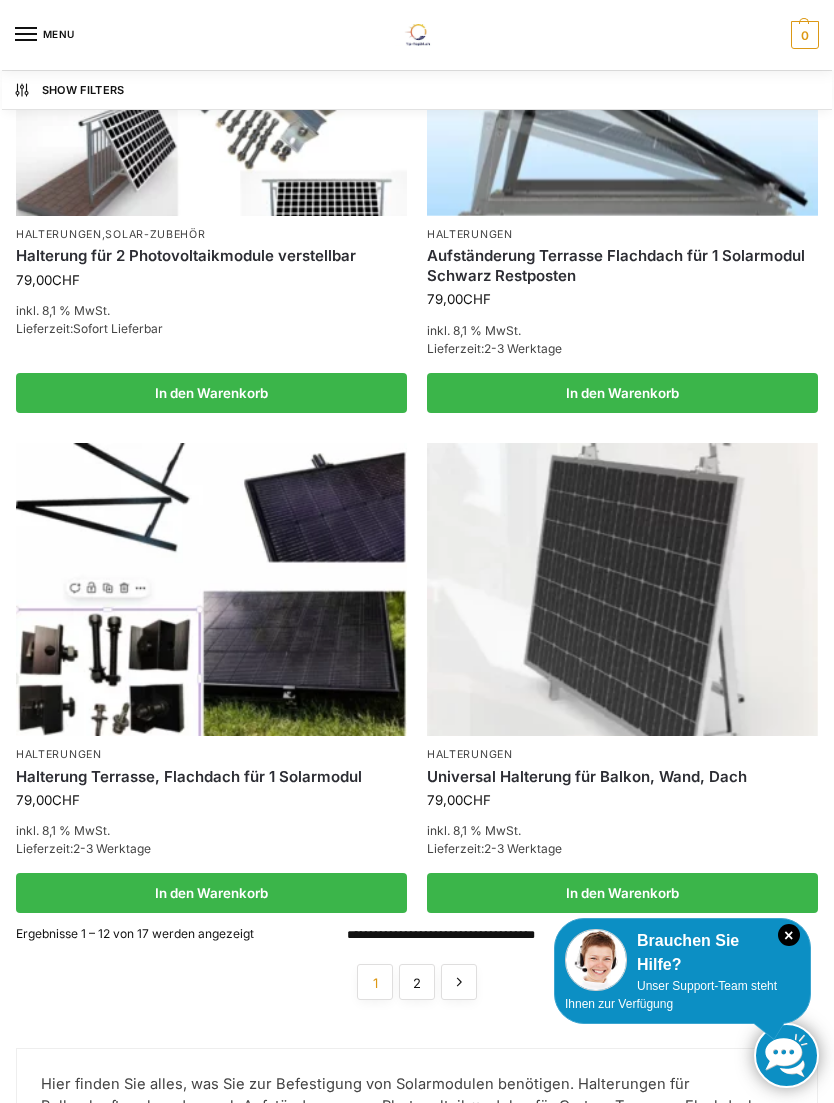 click at bounding box center [622, 589] 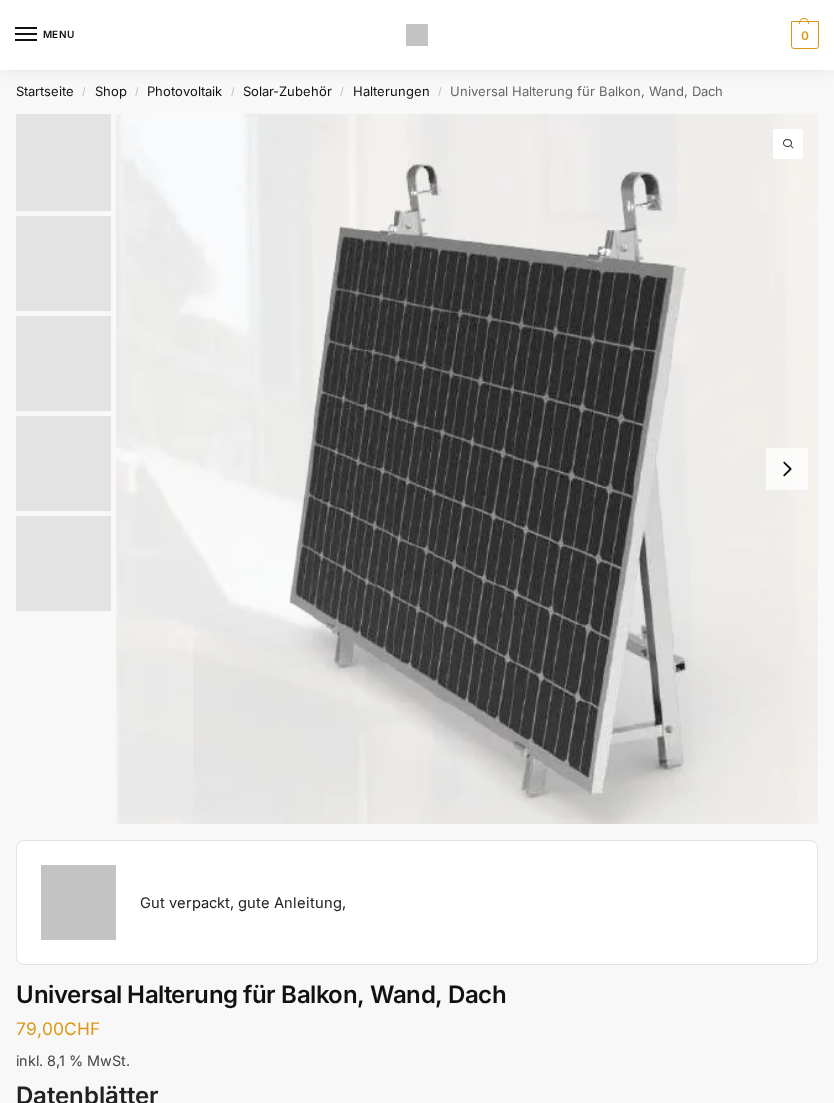 scroll, scrollTop: 0, scrollLeft: 0, axis: both 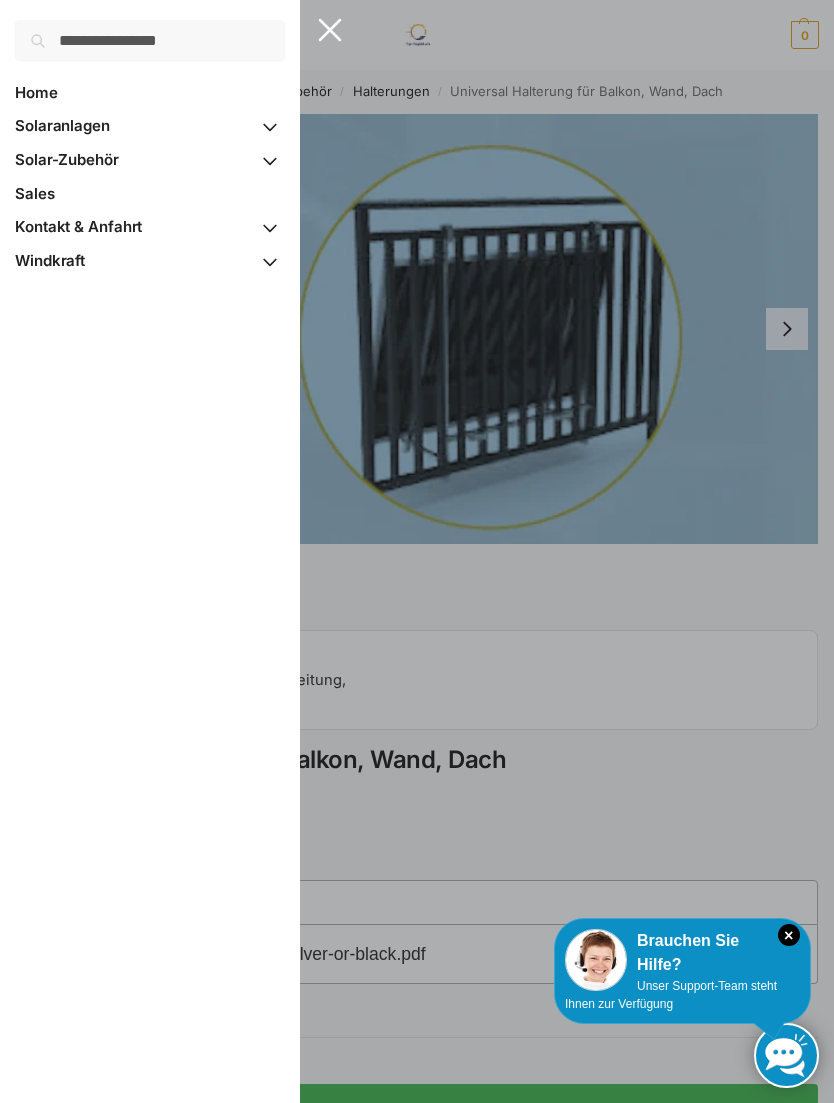click on "Sales" at bounding box center [150, 194] 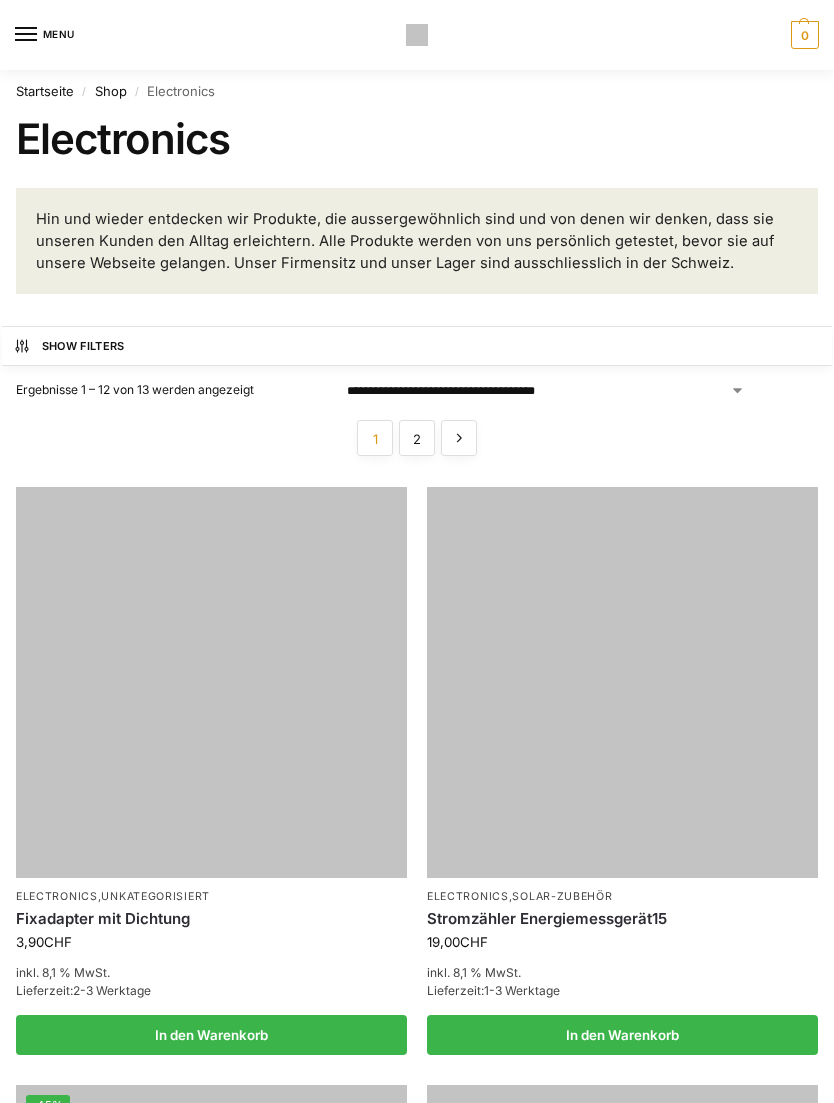 scroll, scrollTop: 0, scrollLeft: 0, axis: both 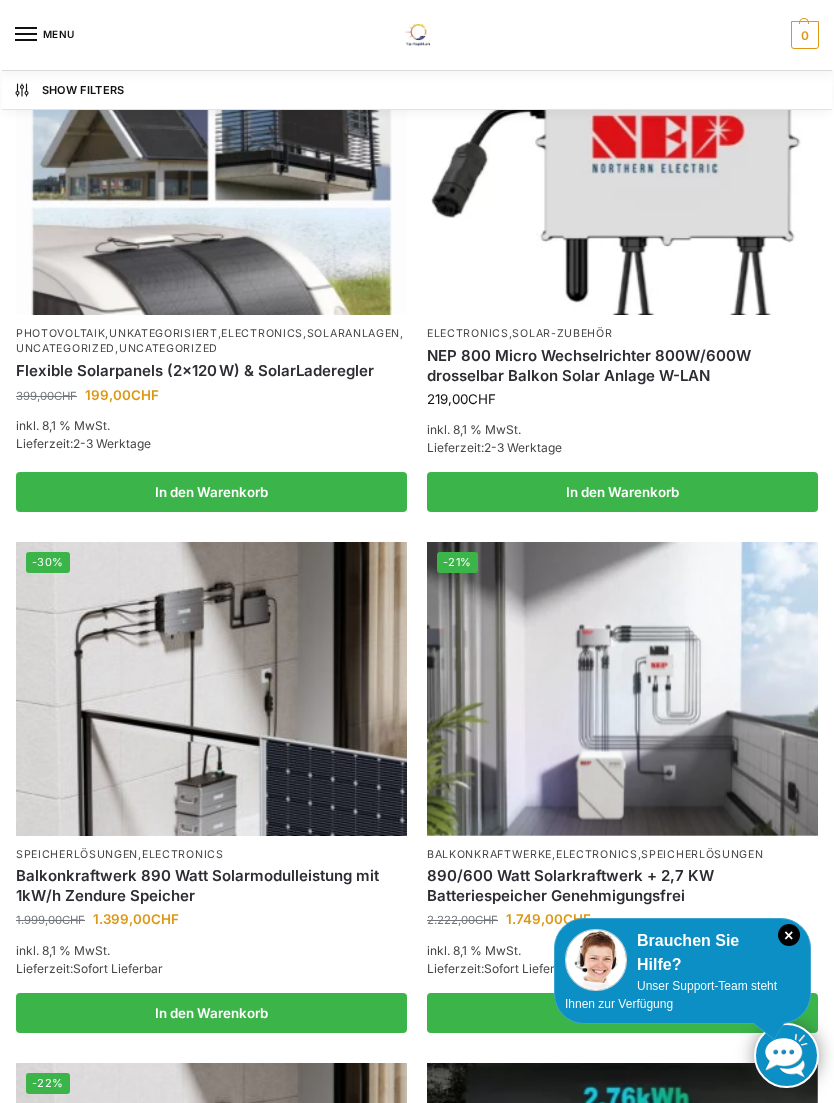 click at bounding box center (211, 688) 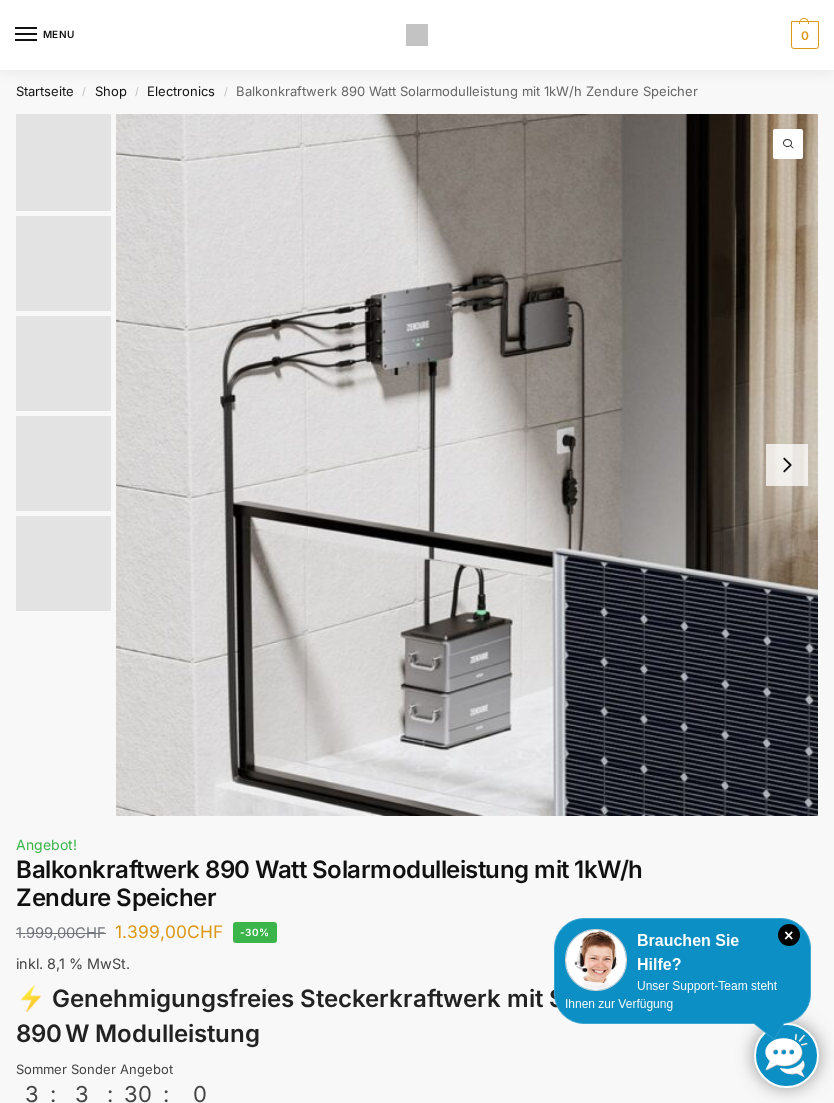scroll, scrollTop: 0, scrollLeft: 0, axis: both 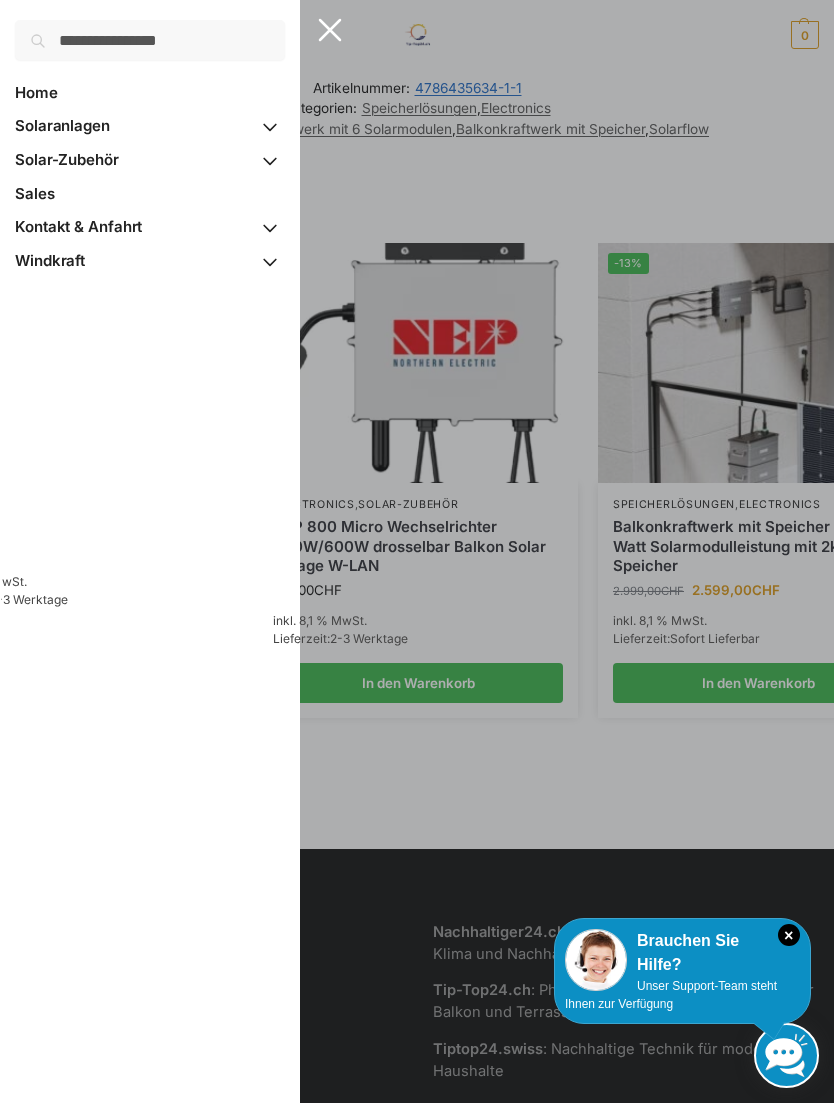 click on "Sales" at bounding box center [35, 193] 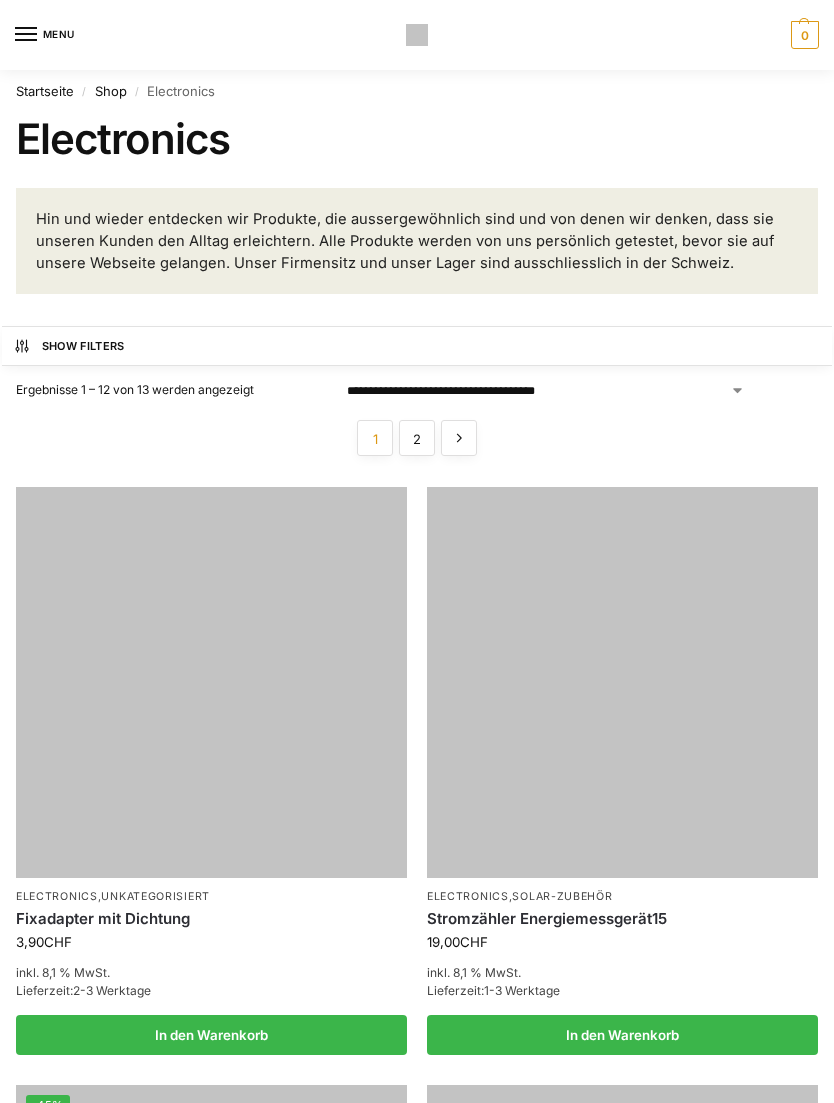scroll, scrollTop: 0, scrollLeft: 0, axis: both 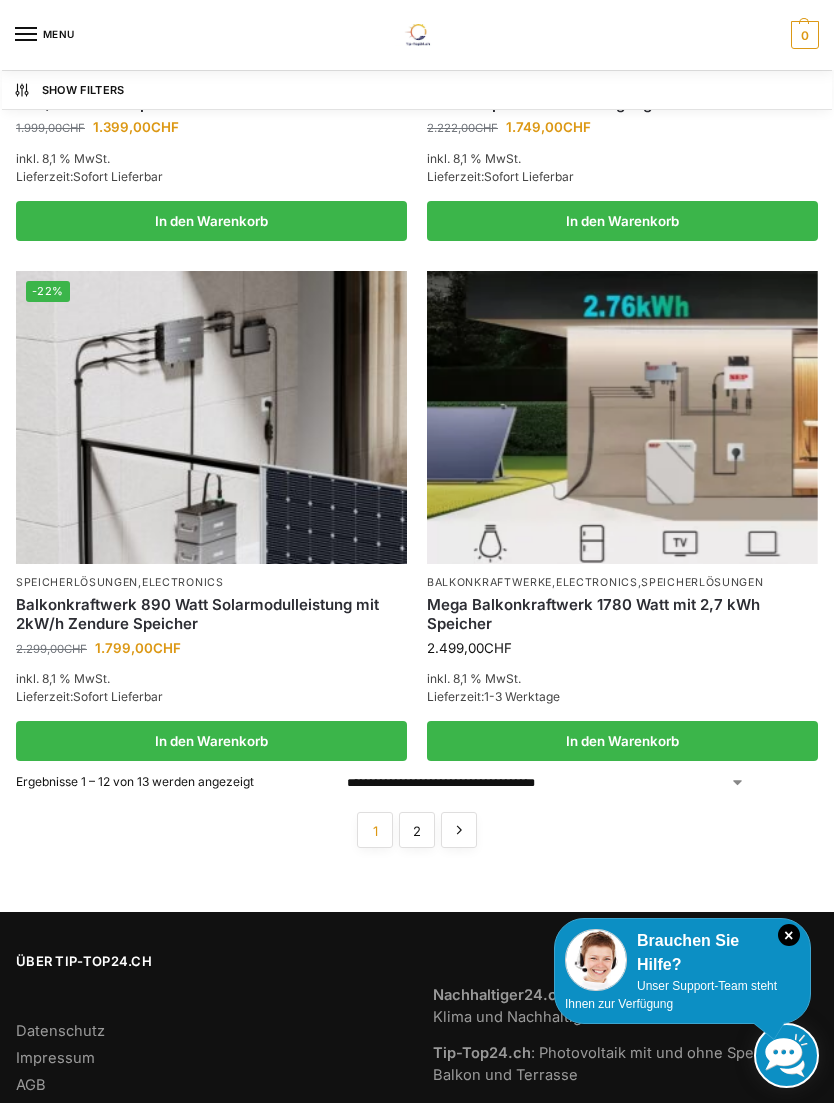 click on "2" at bounding box center [417, 830] 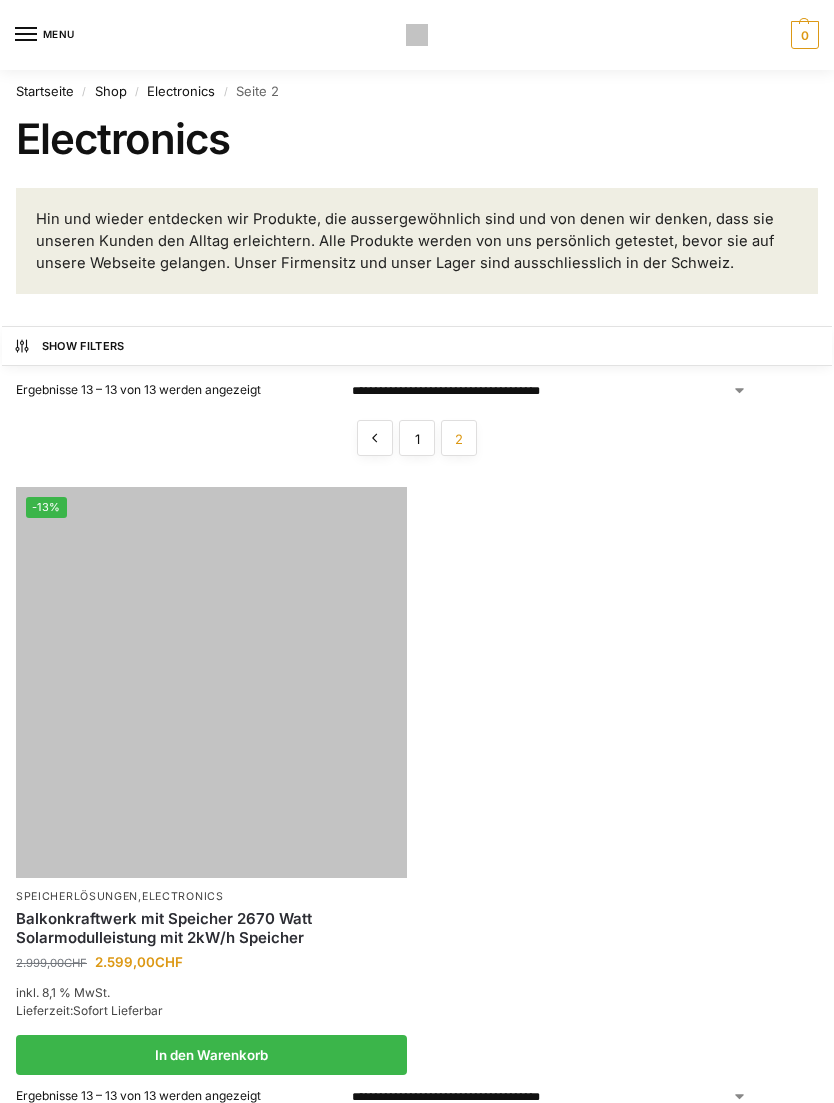 scroll, scrollTop: 0, scrollLeft: 0, axis: both 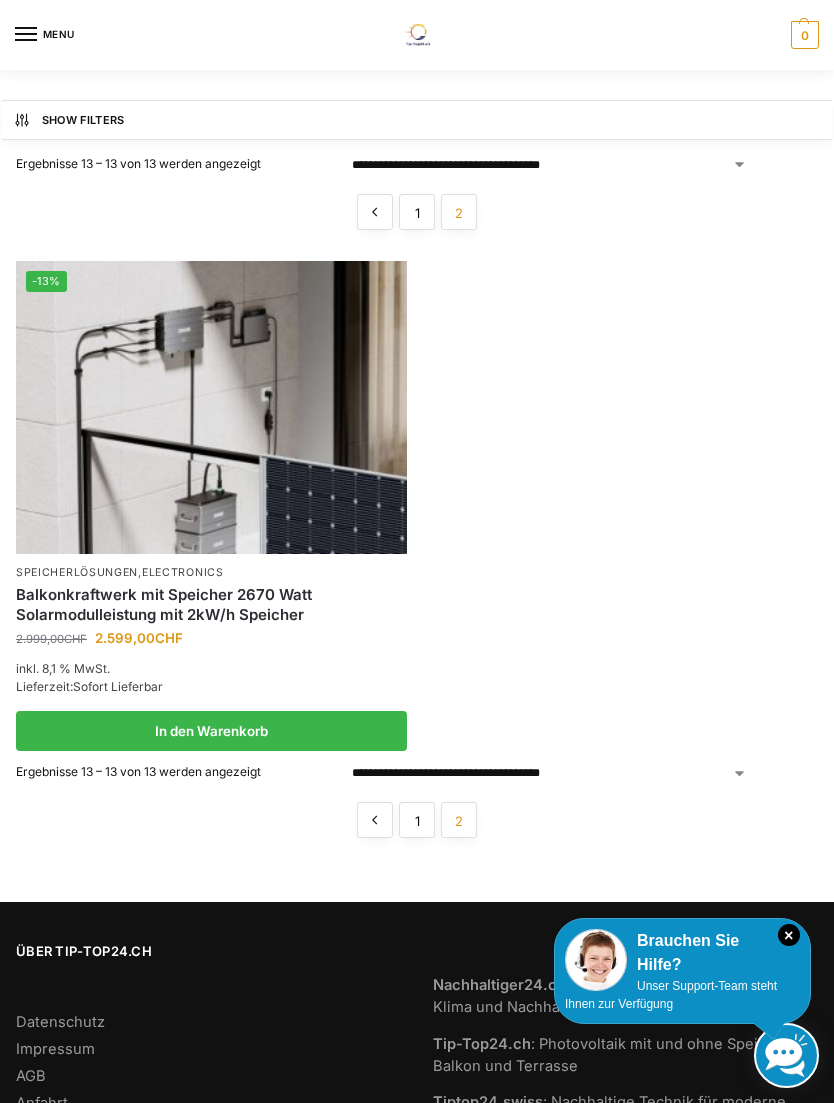 click at bounding box center (211, 407) 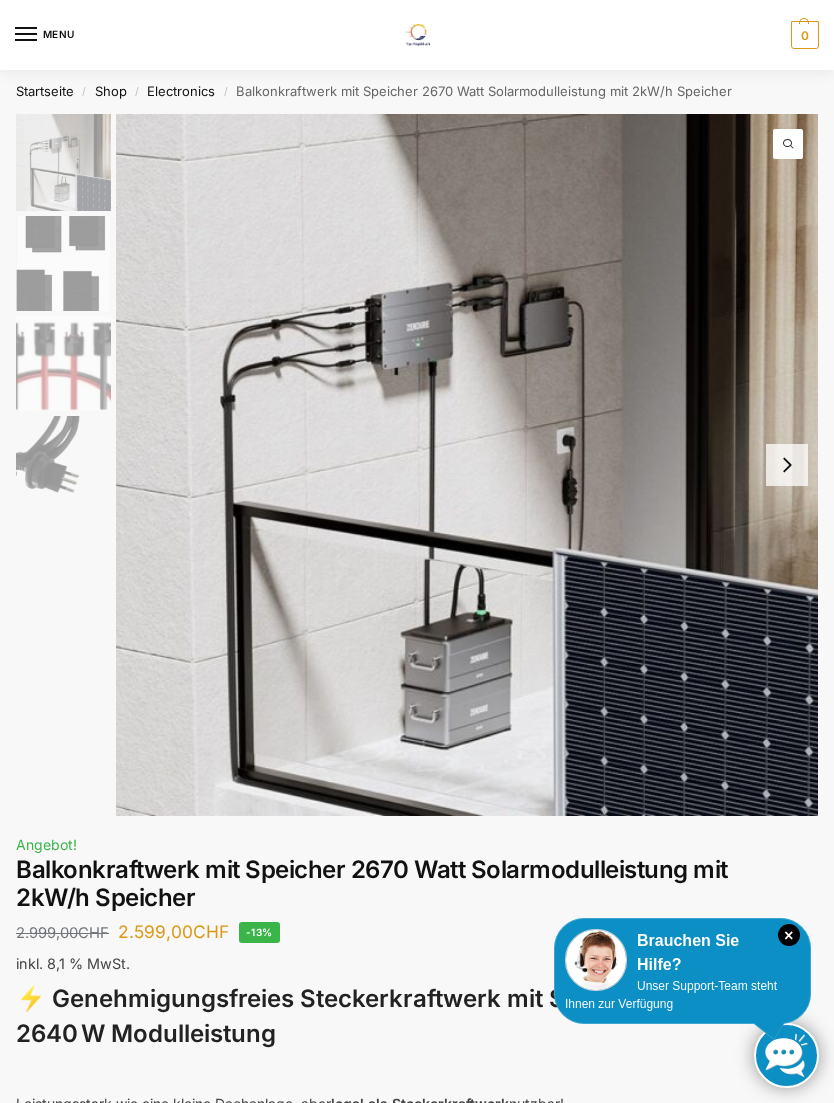 scroll, scrollTop: 0, scrollLeft: 0, axis: both 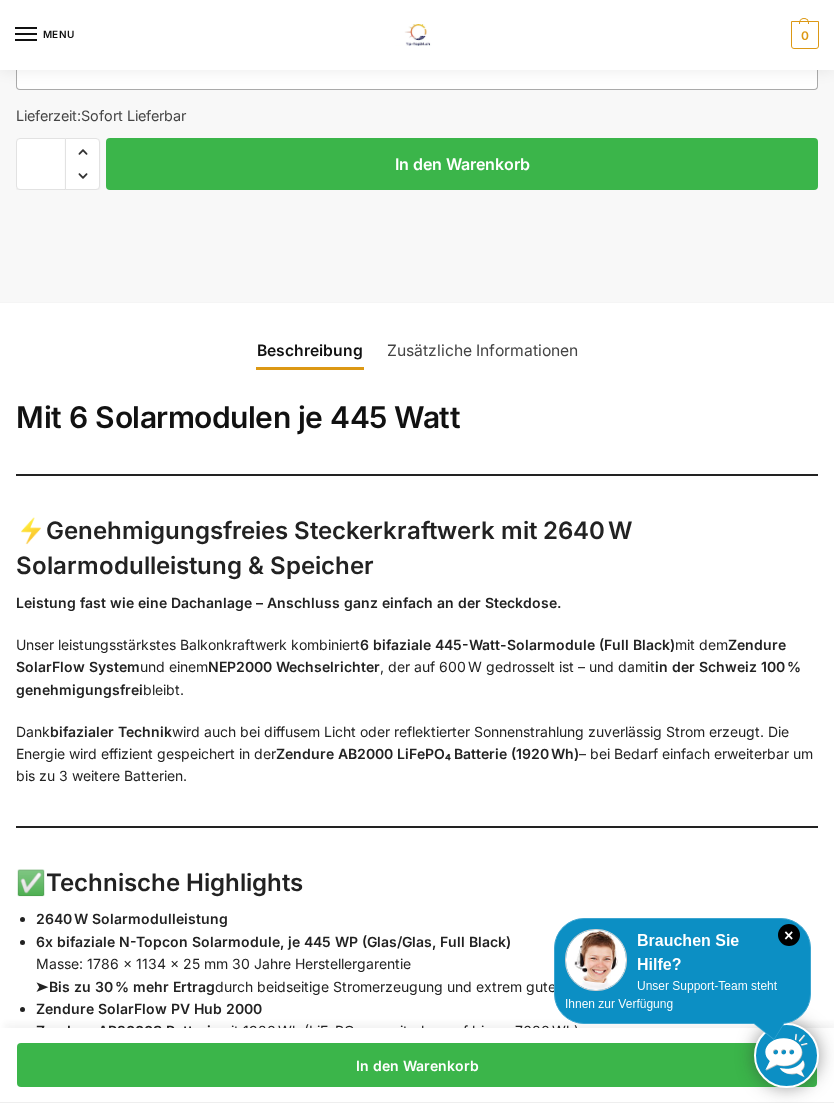 click on "Zusätzliche Informationen" at bounding box center [482, 351] 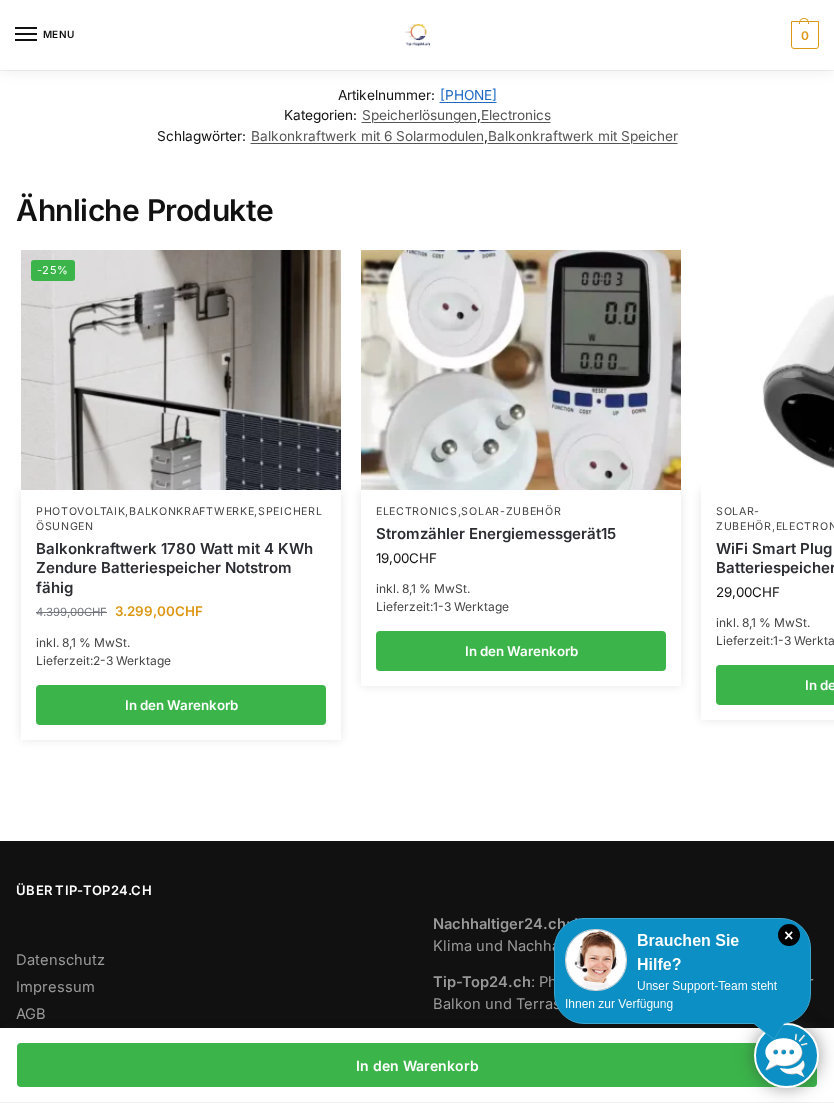 scroll, scrollTop: 1714, scrollLeft: 0, axis: vertical 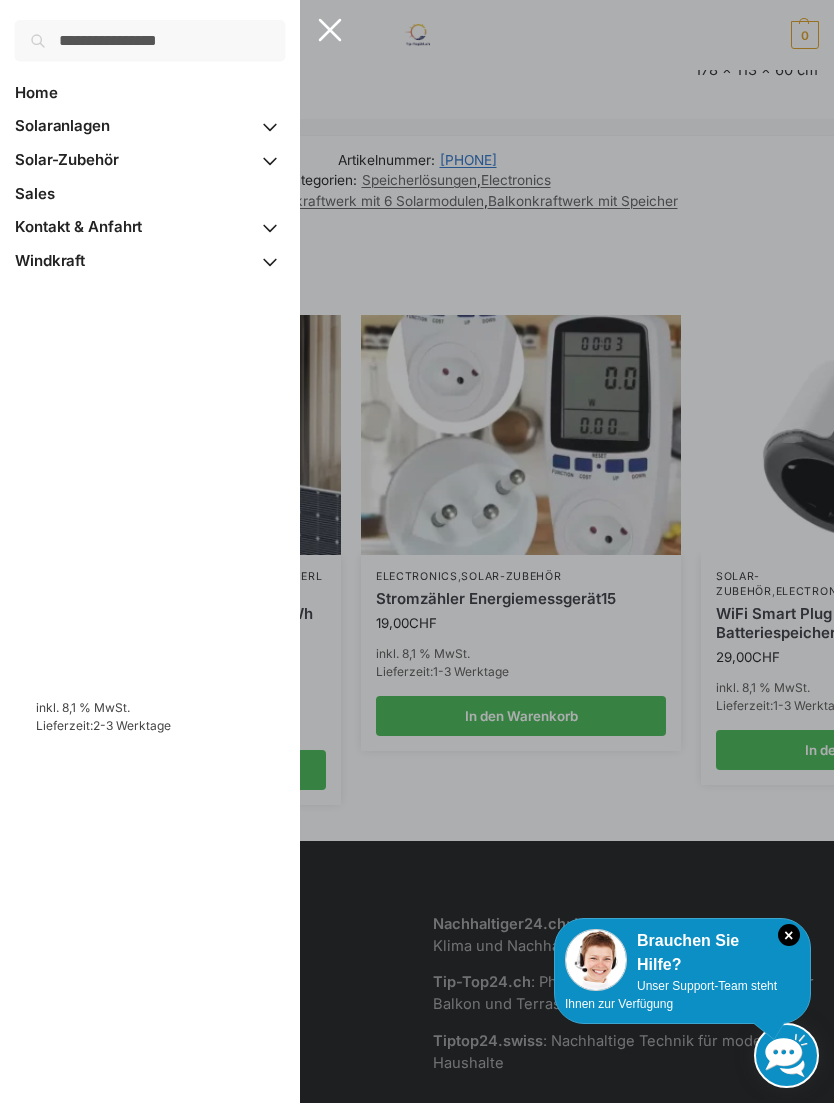 click on "Solaranlagen" at bounding box center (150, 127) 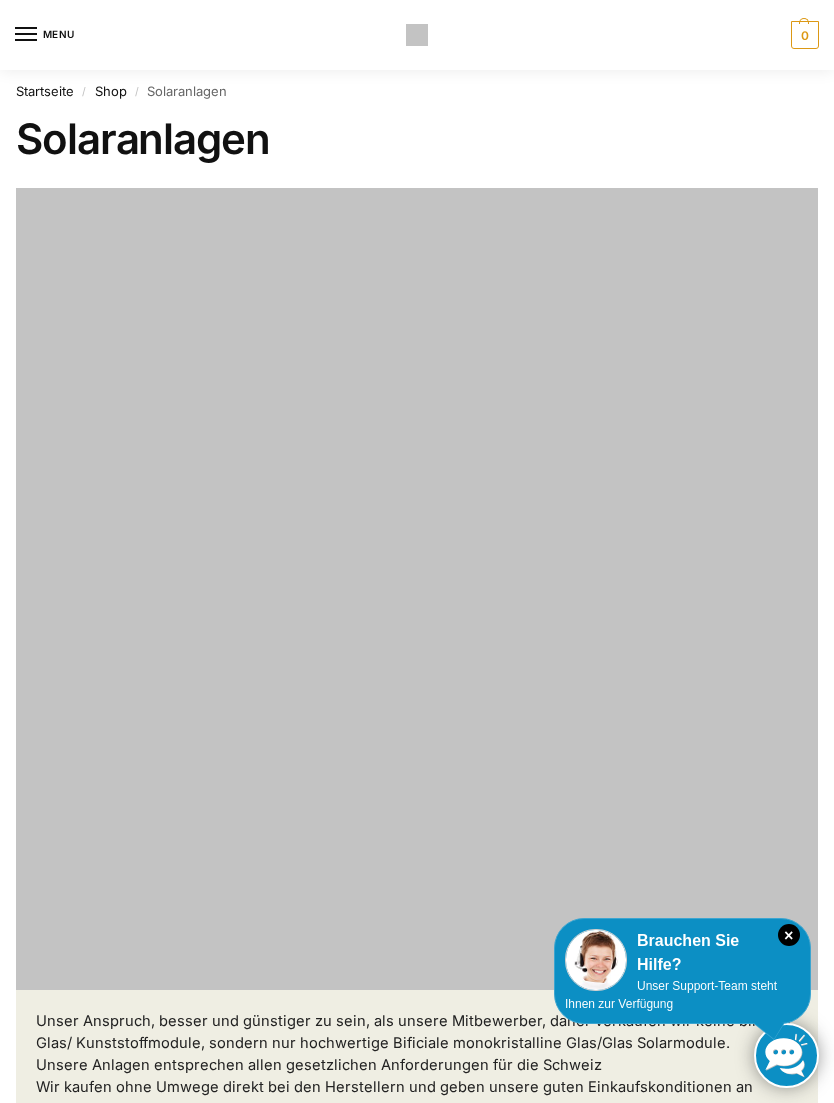 scroll, scrollTop: 0, scrollLeft: 0, axis: both 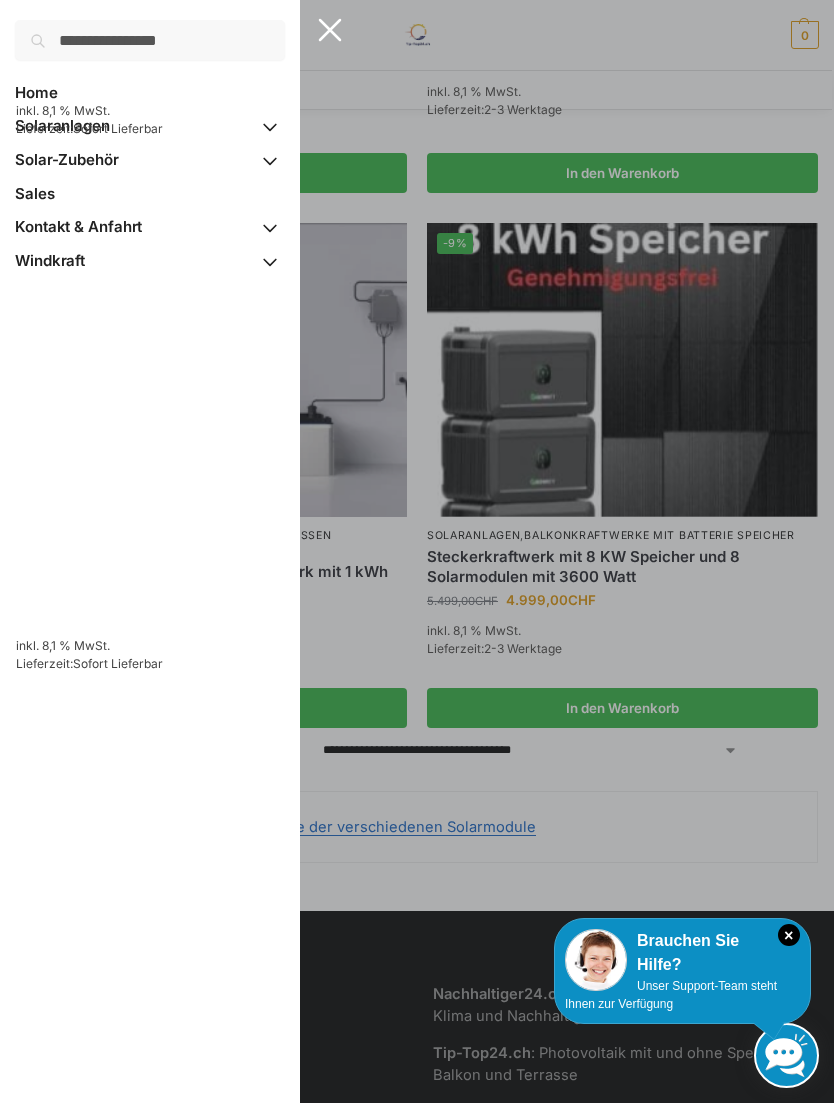 click on "Kontakt & Anfahrt" at bounding box center [78, 226] 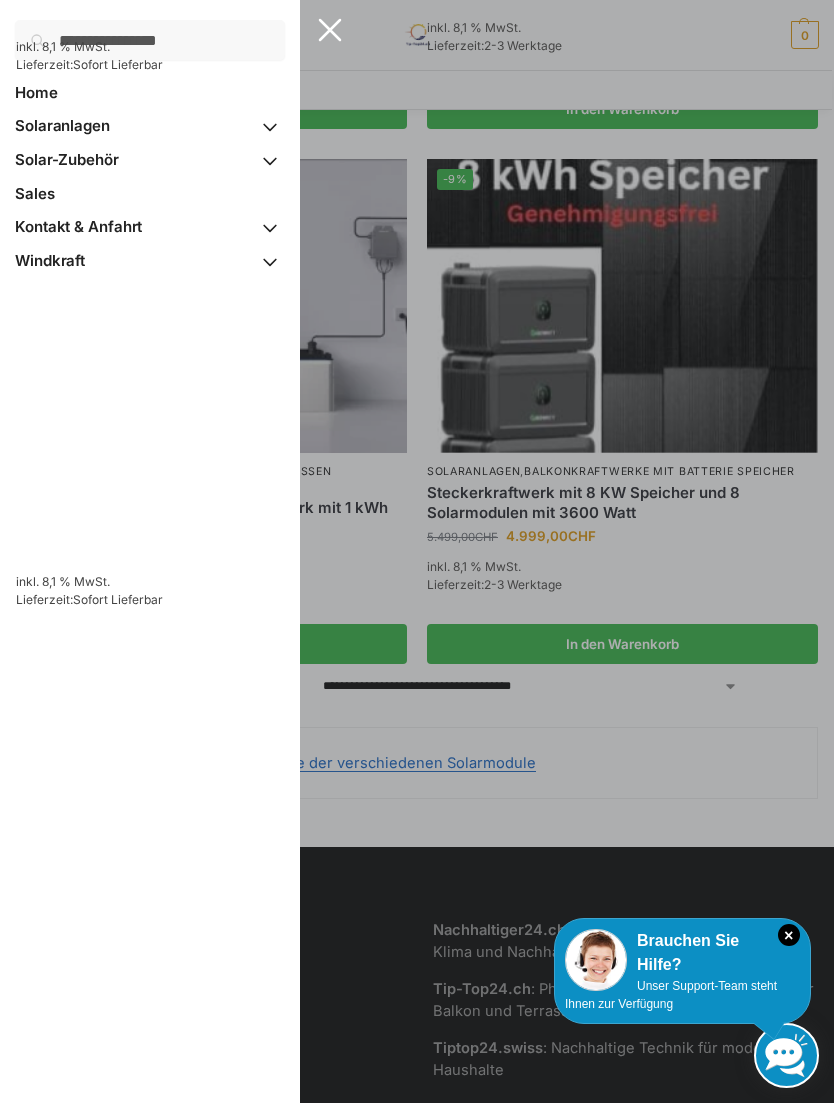 click on "Home" at bounding box center (36, 92) 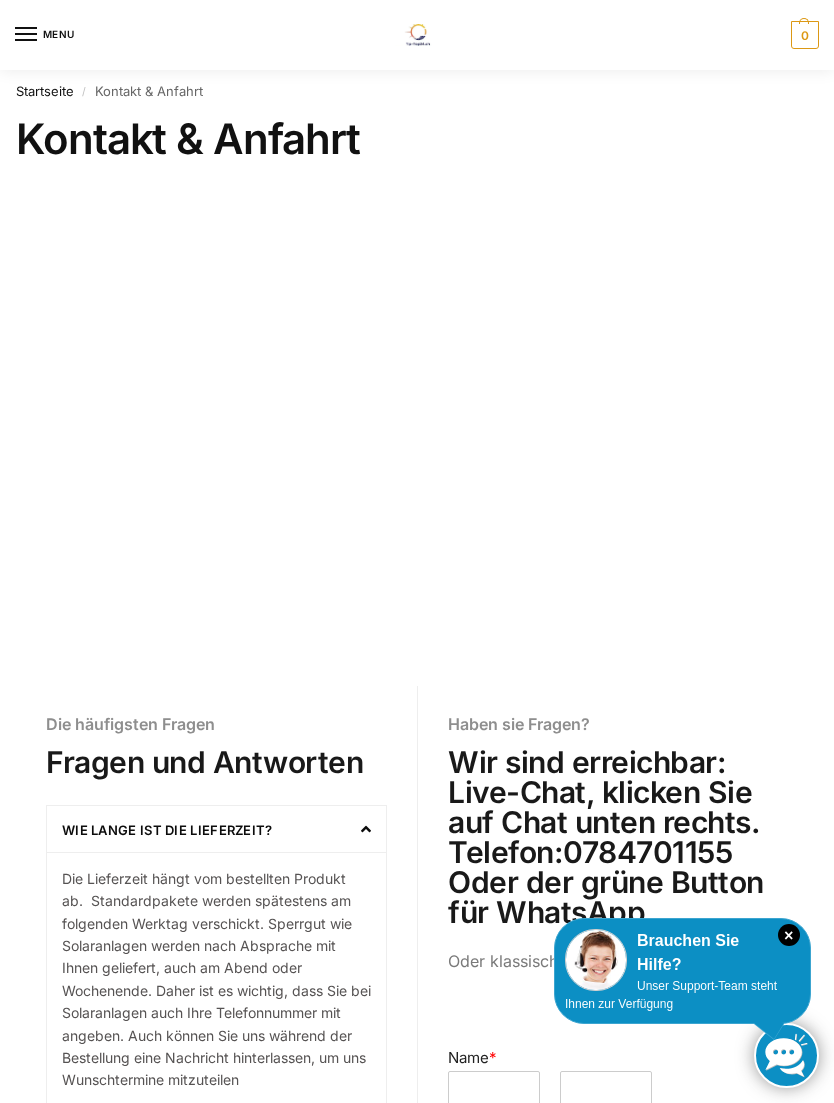 scroll, scrollTop: 0, scrollLeft: 0, axis: both 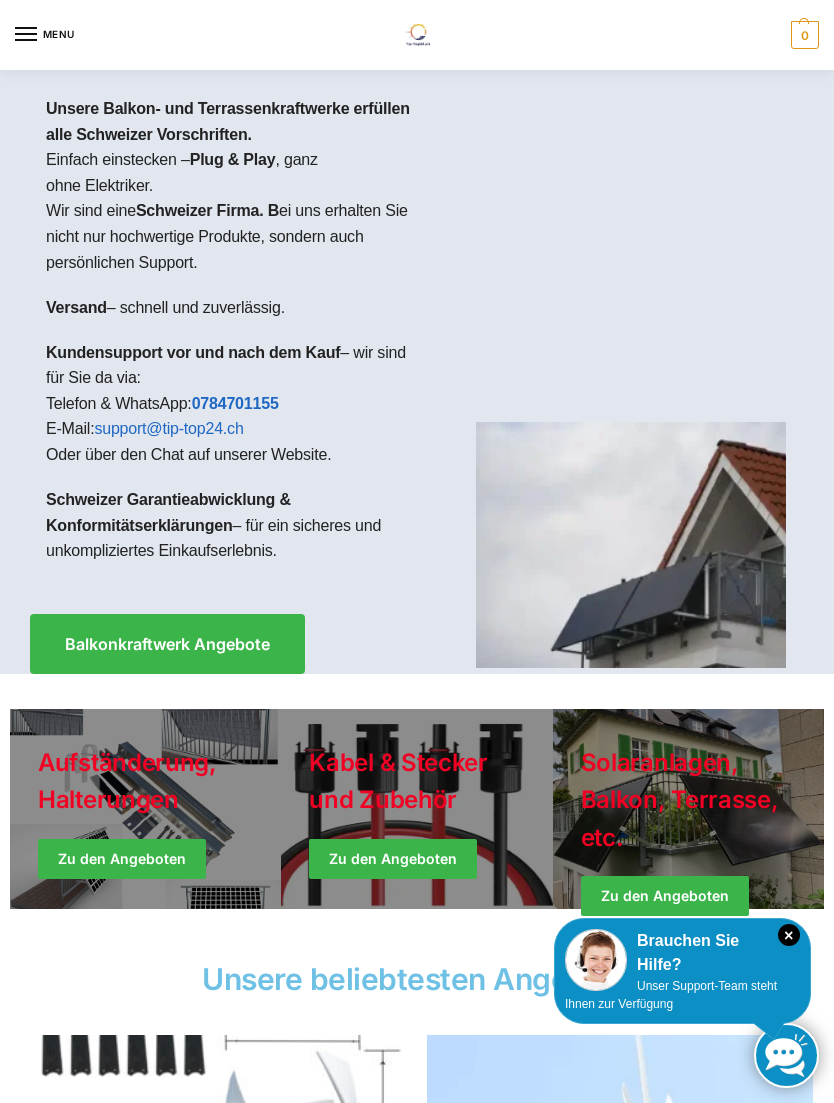 click on "Balkonkraftwerk Angebote" at bounding box center [167, 644] 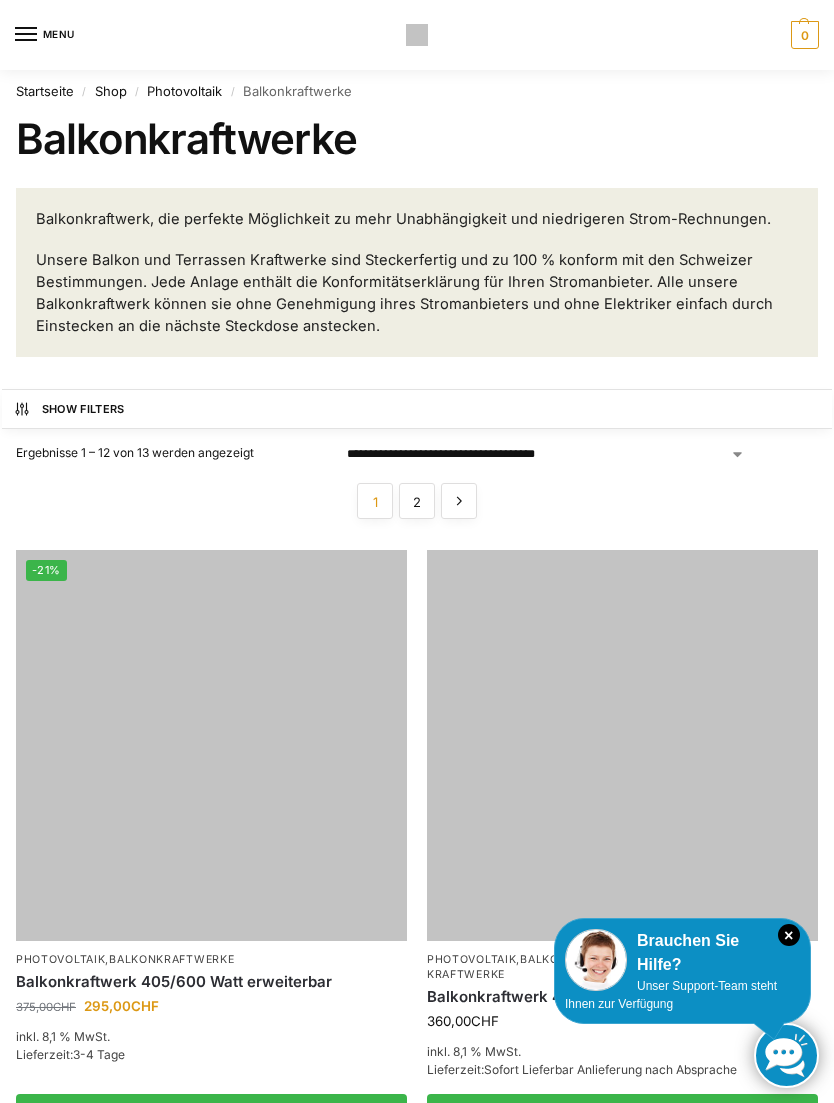 scroll, scrollTop: 0, scrollLeft: 0, axis: both 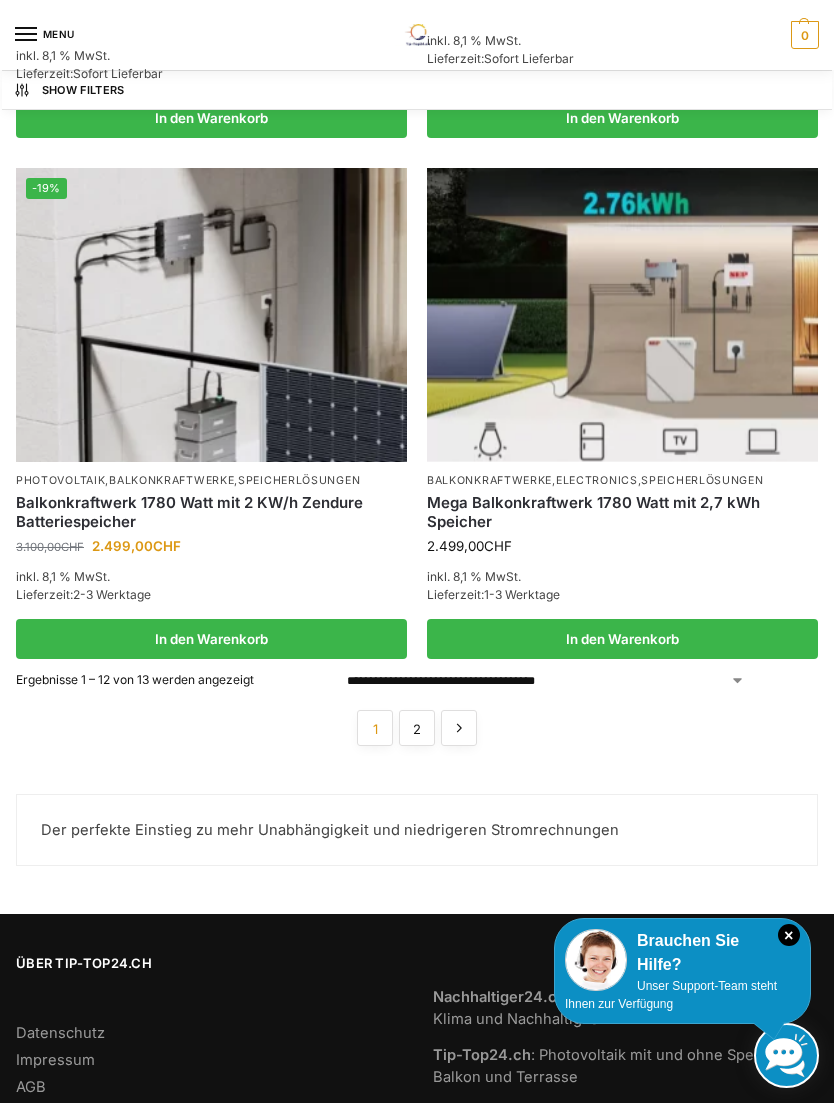 click on "2" at bounding box center [417, 728] 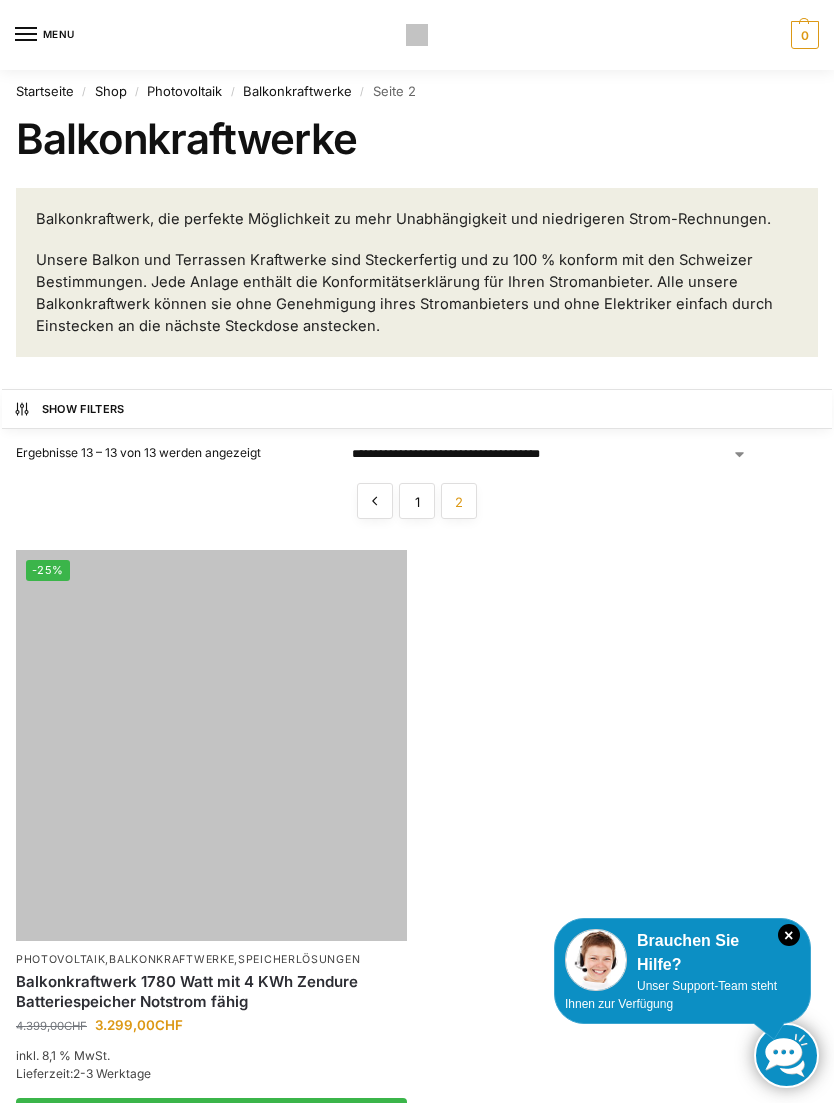 scroll, scrollTop: 0, scrollLeft: 0, axis: both 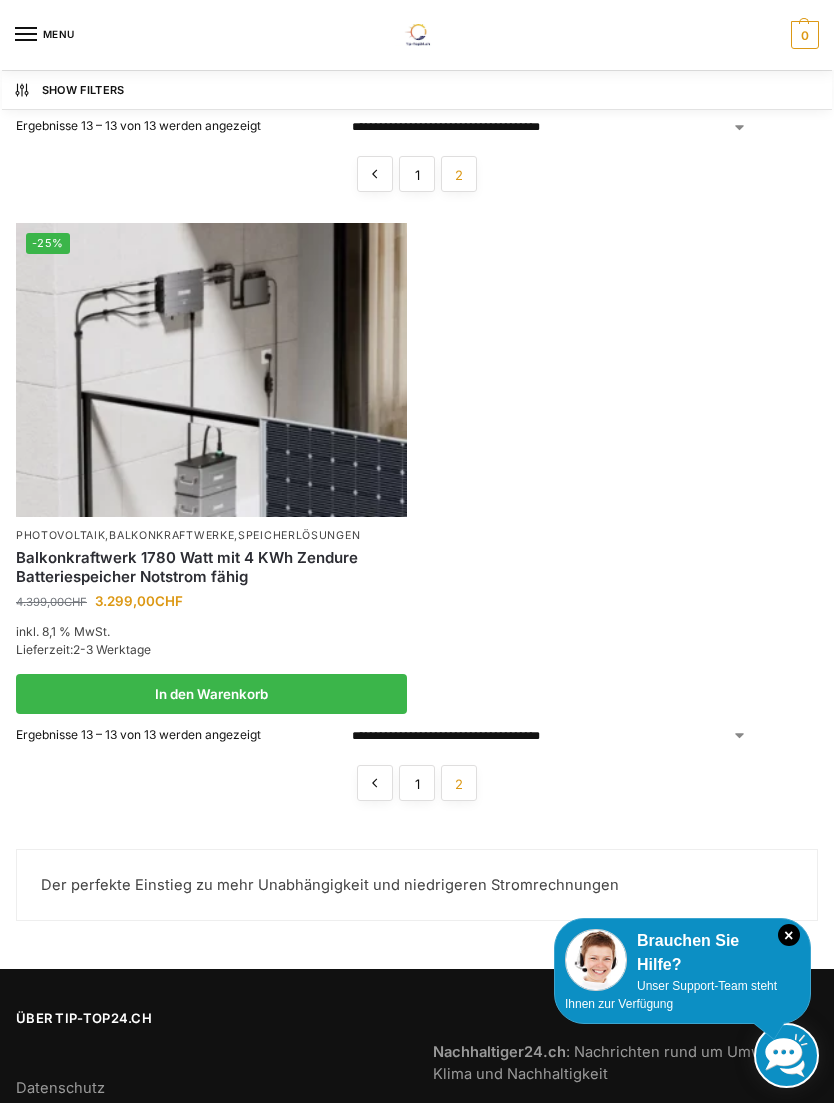 click on "2" at bounding box center (459, 783) 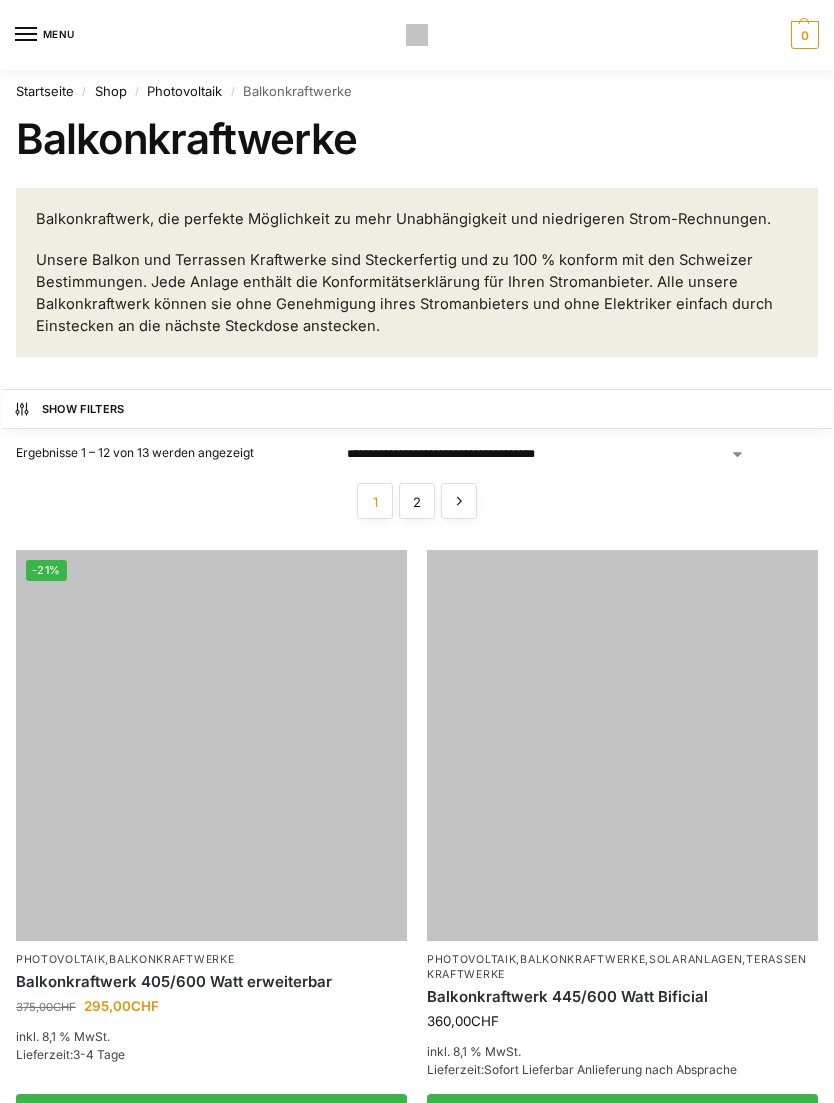scroll, scrollTop: 0, scrollLeft: 0, axis: both 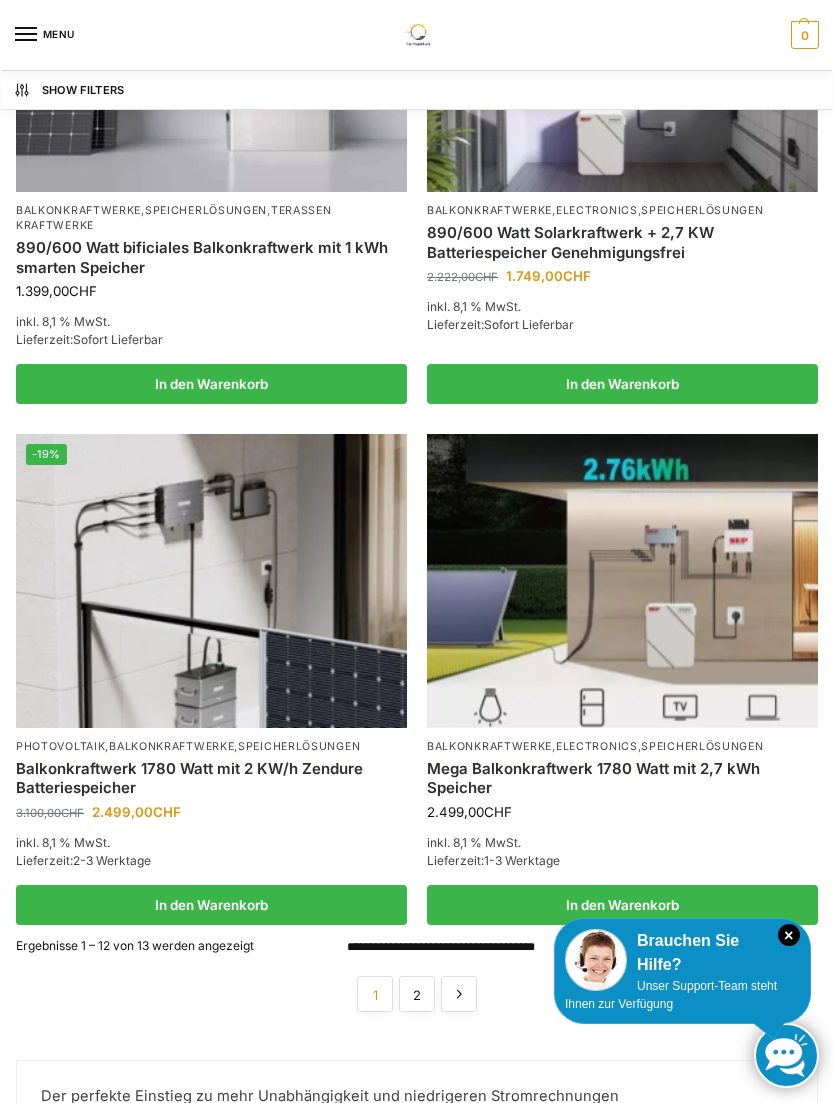 click at bounding box center [211, 580] 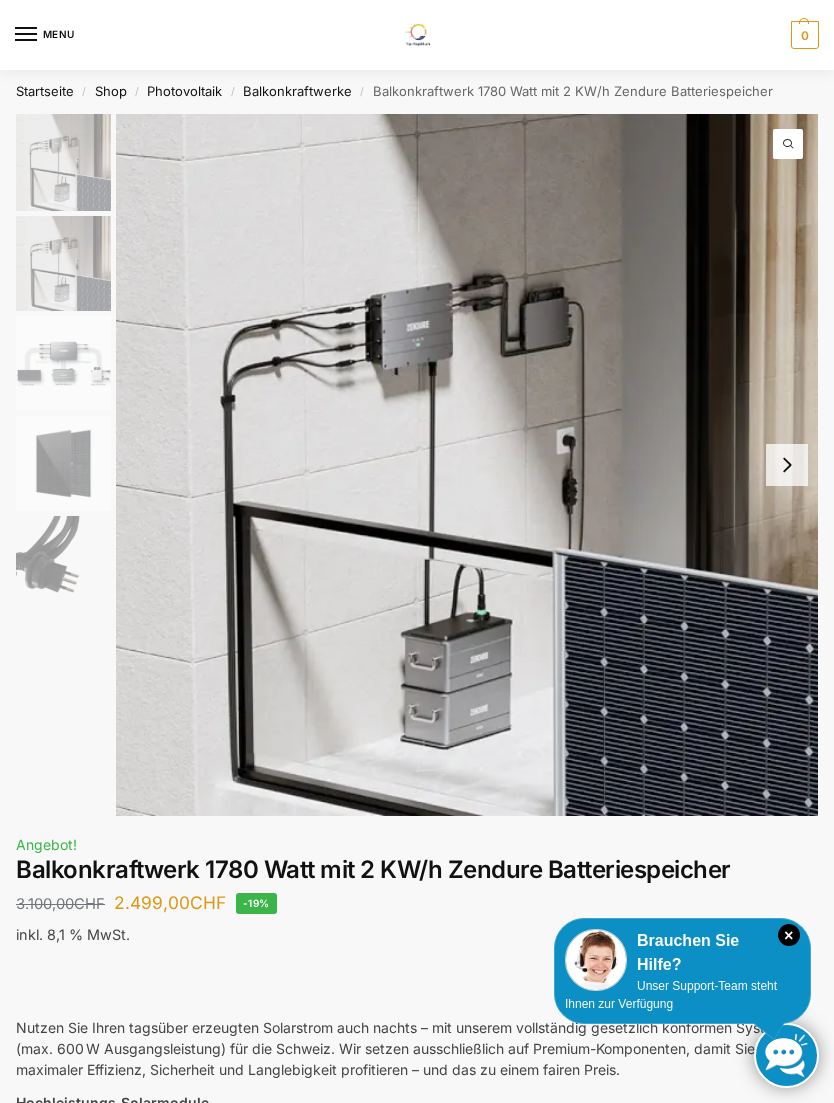 scroll, scrollTop: 0, scrollLeft: 0, axis: both 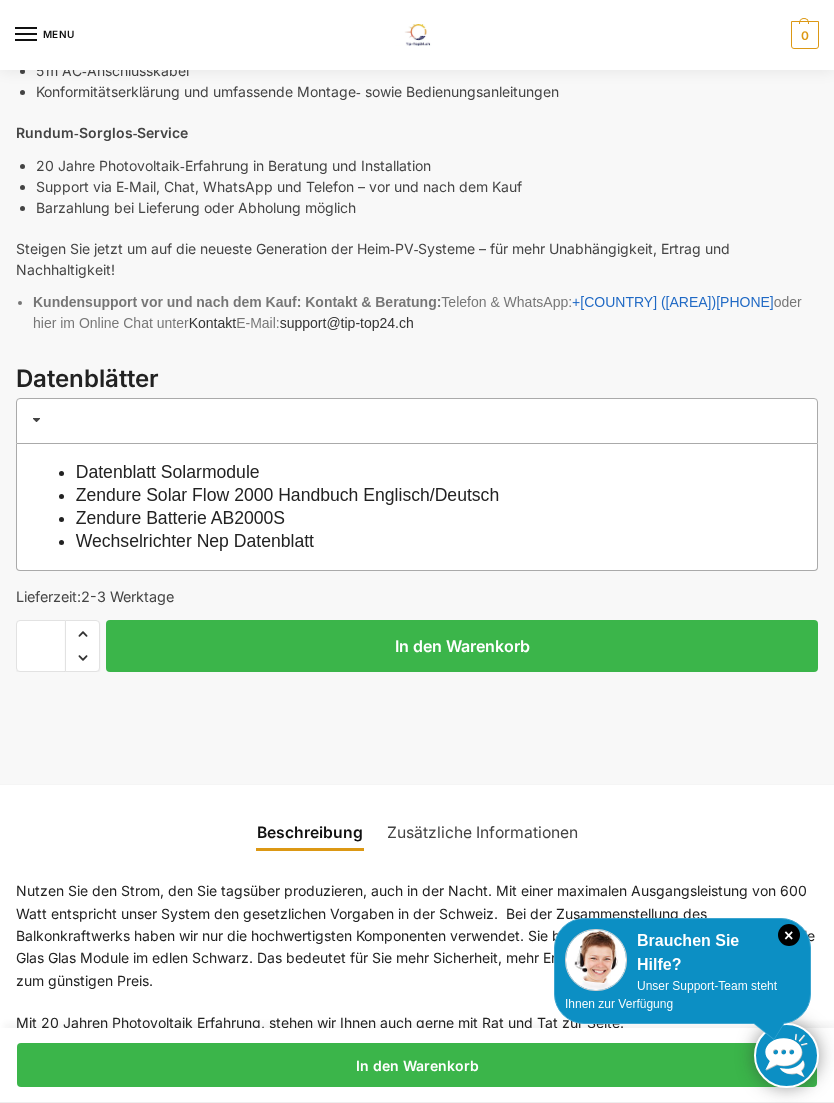 click on "Wechselrichter Nep Datenblatt" at bounding box center [195, 541] 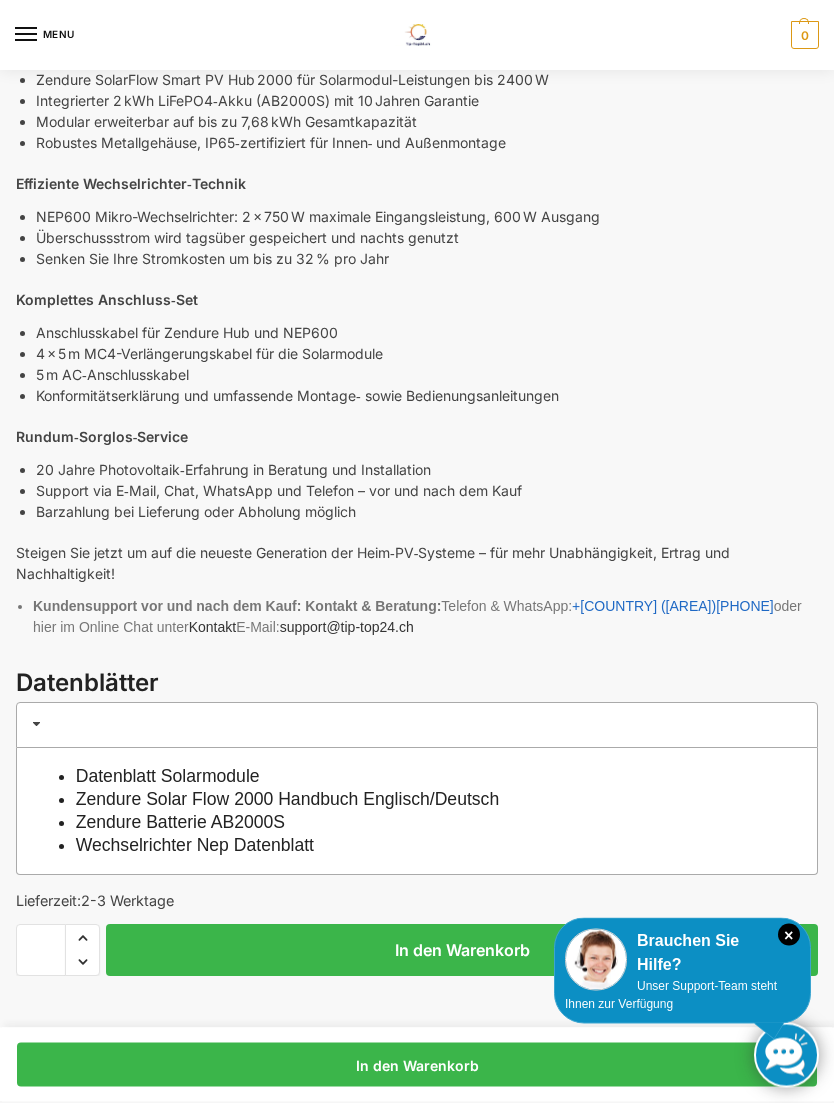 scroll, scrollTop: 1192, scrollLeft: 0, axis: vertical 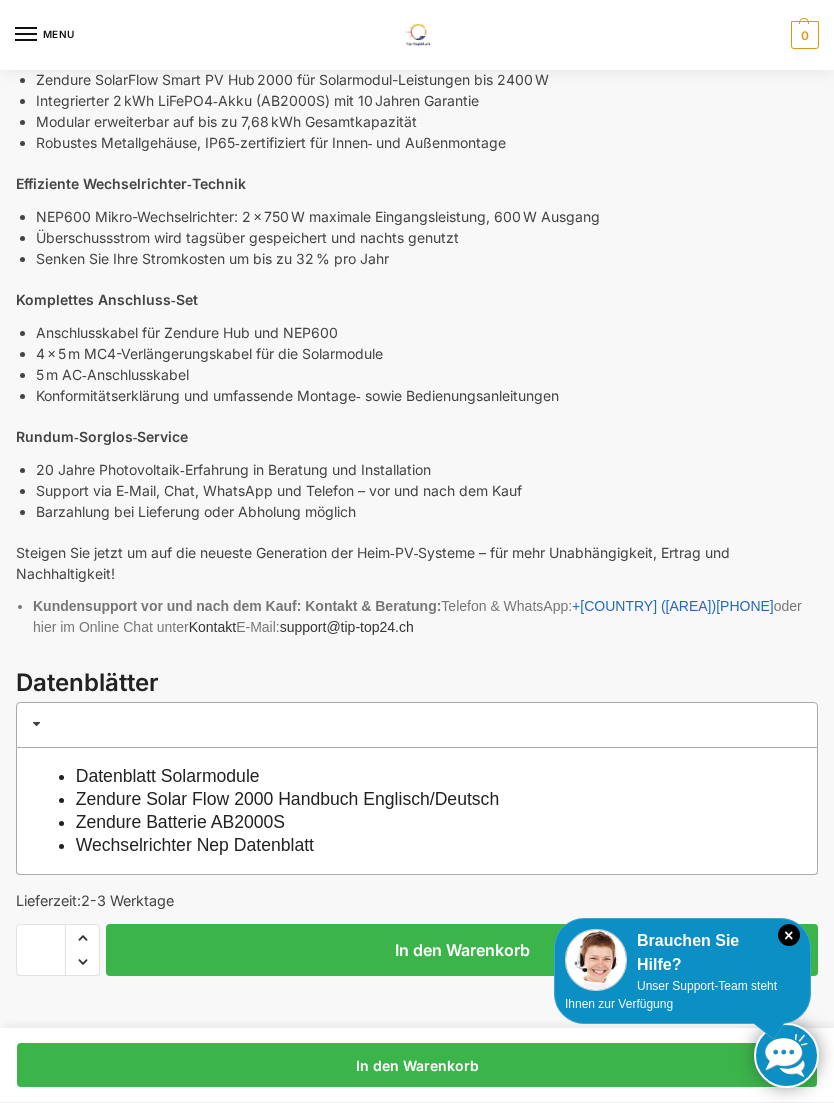 click on "Zendure Batterie AB2000S" at bounding box center [180, 822] 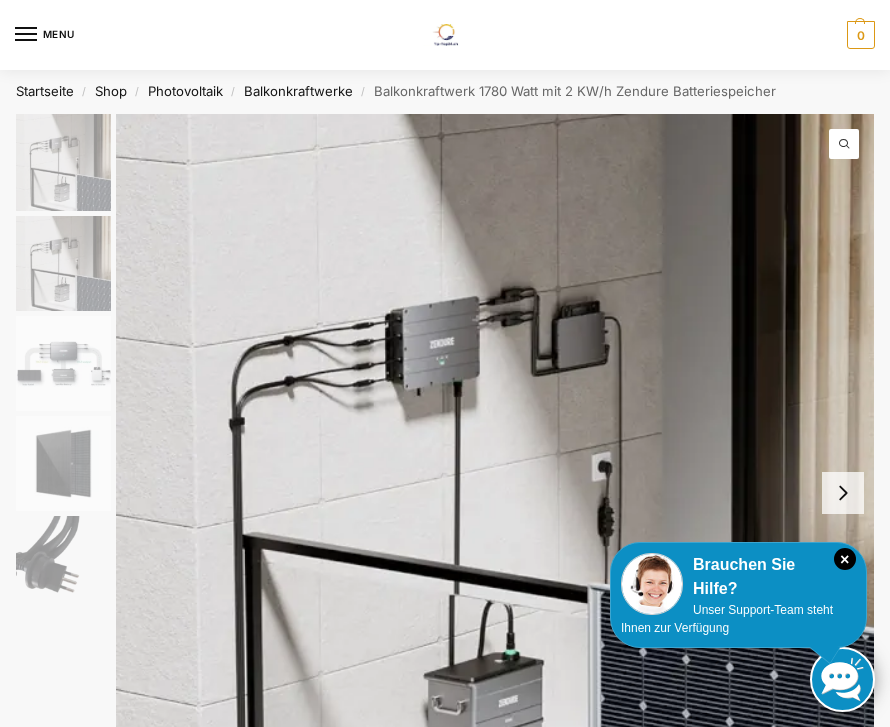 scroll, scrollTop: 0, scrollLeft: 0, axis: both 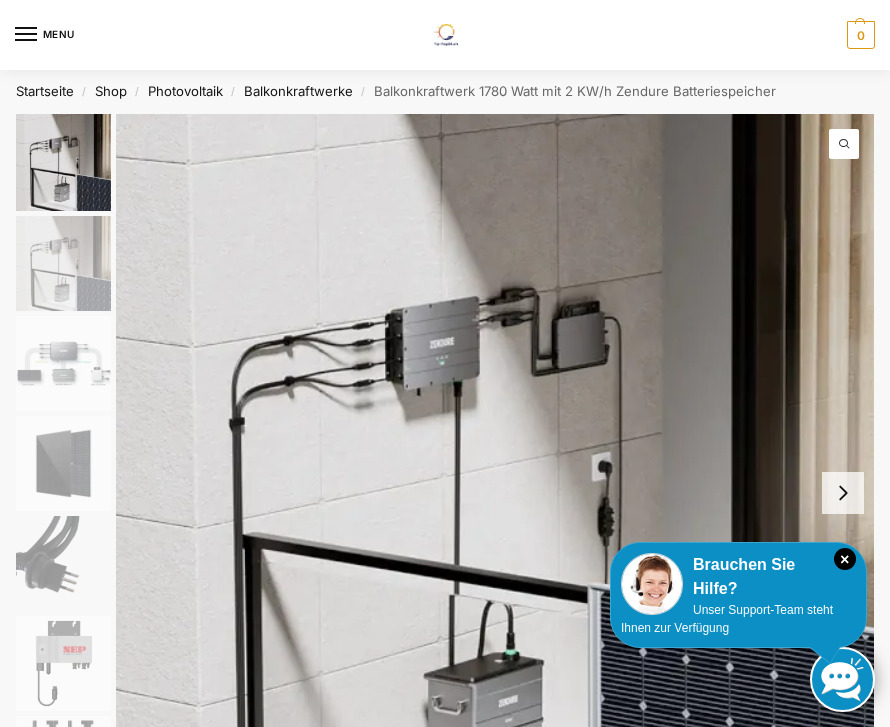 click at bounding box center [445, 363] 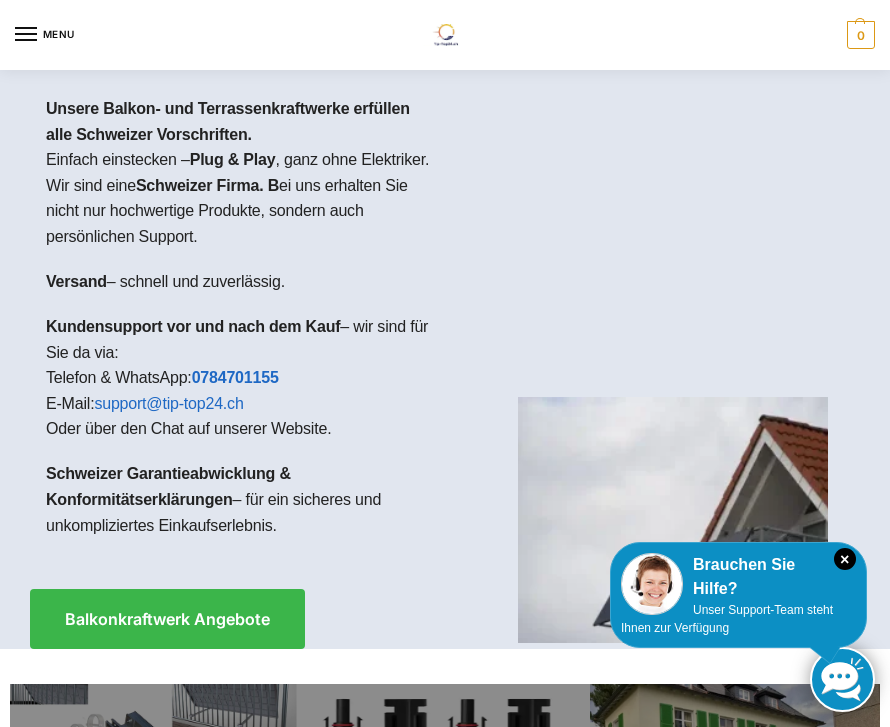 scroll, scrollTop: 0, scrollLeft: 0, axis: both 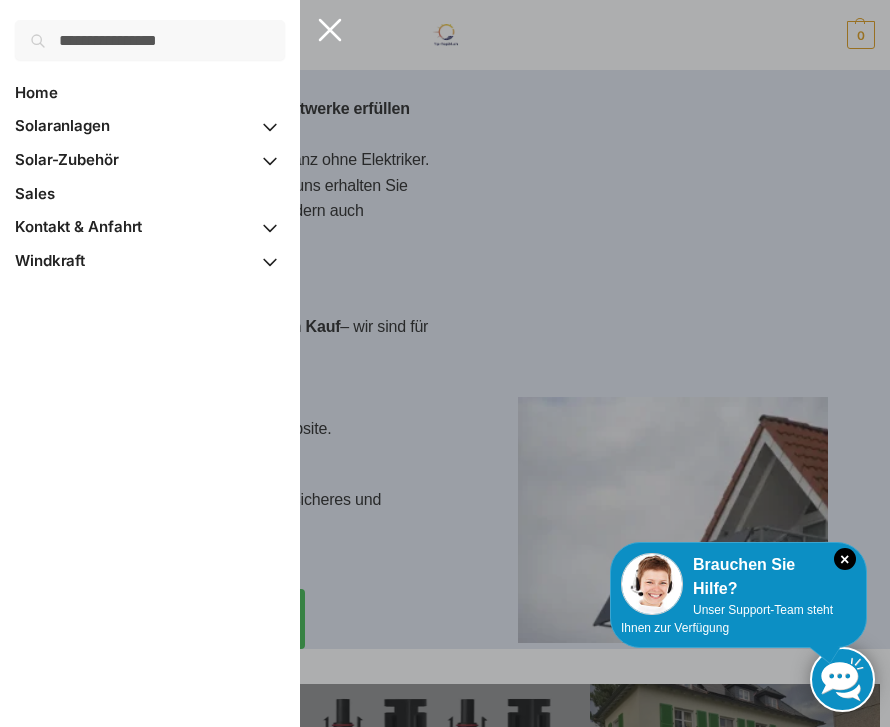 click on "Solaranlagen" at bounding box center (62, 125) 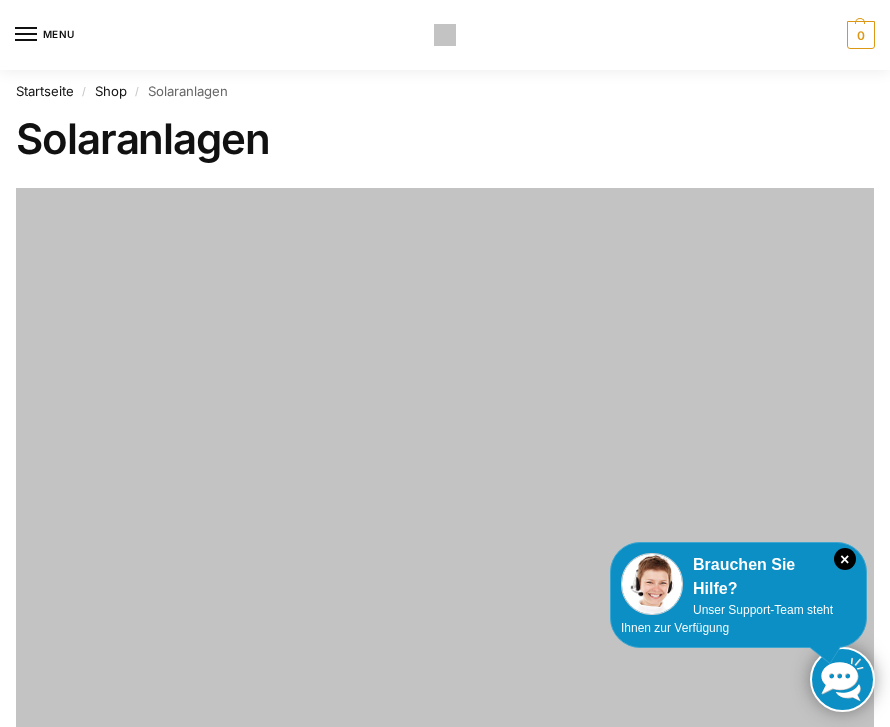scroll, scrollTop: 0, scrollLeft: 0, axis: both 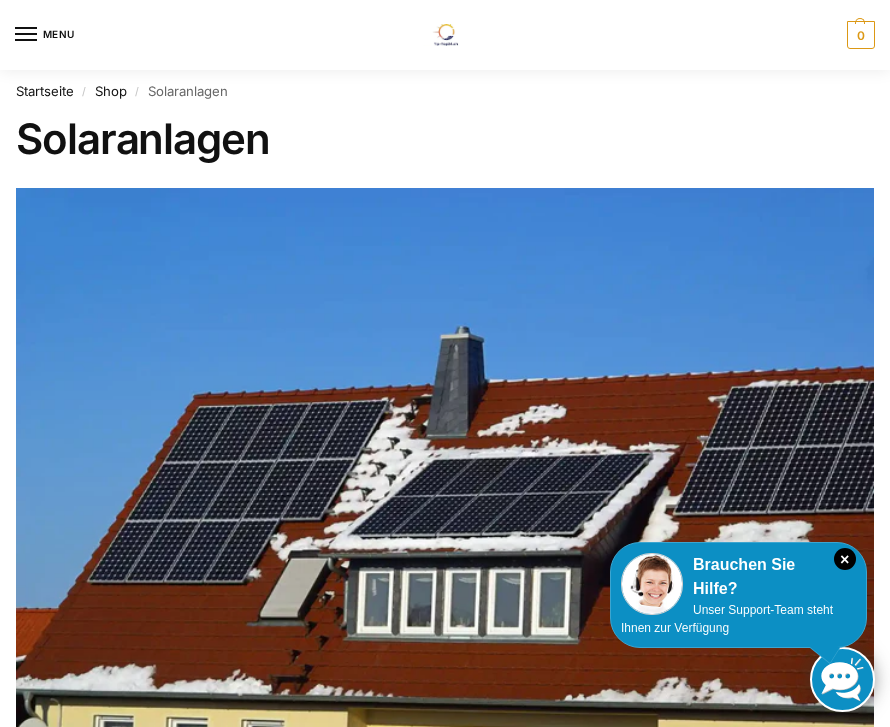 click on "Shop" at bounding box center [111, 91] 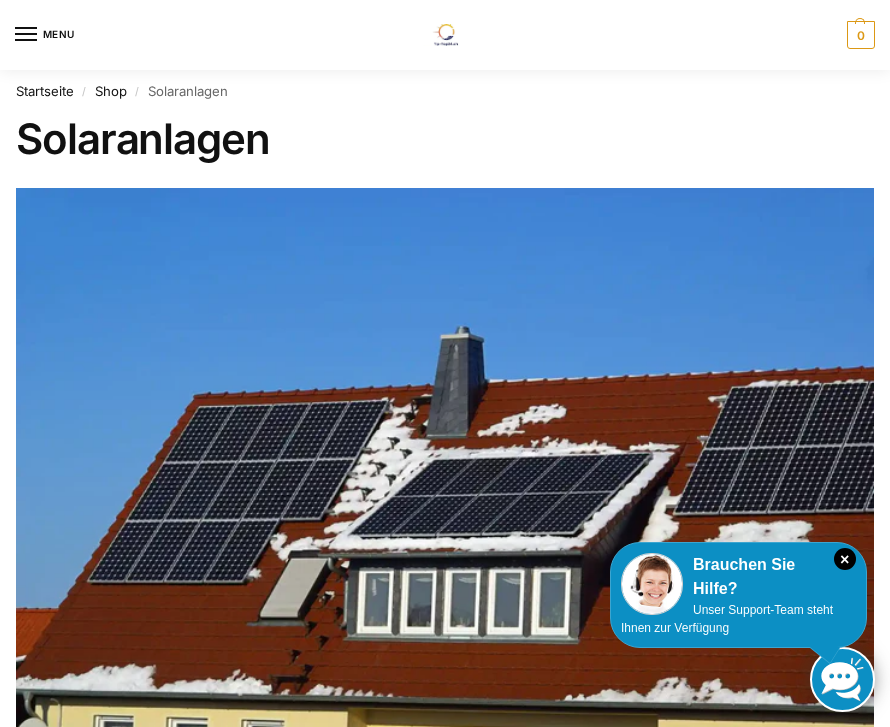 scroll, scrollTop: 70, scrollLeft: 0, axis: vertical 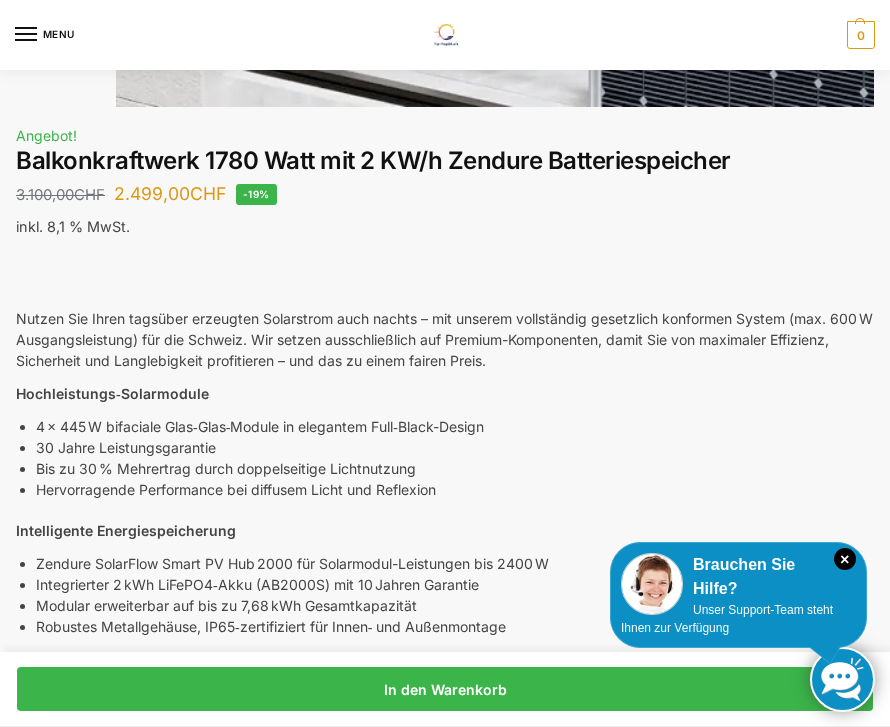 click on "Brauchen Sie Hilfe?" at bounding box center [738, 577] 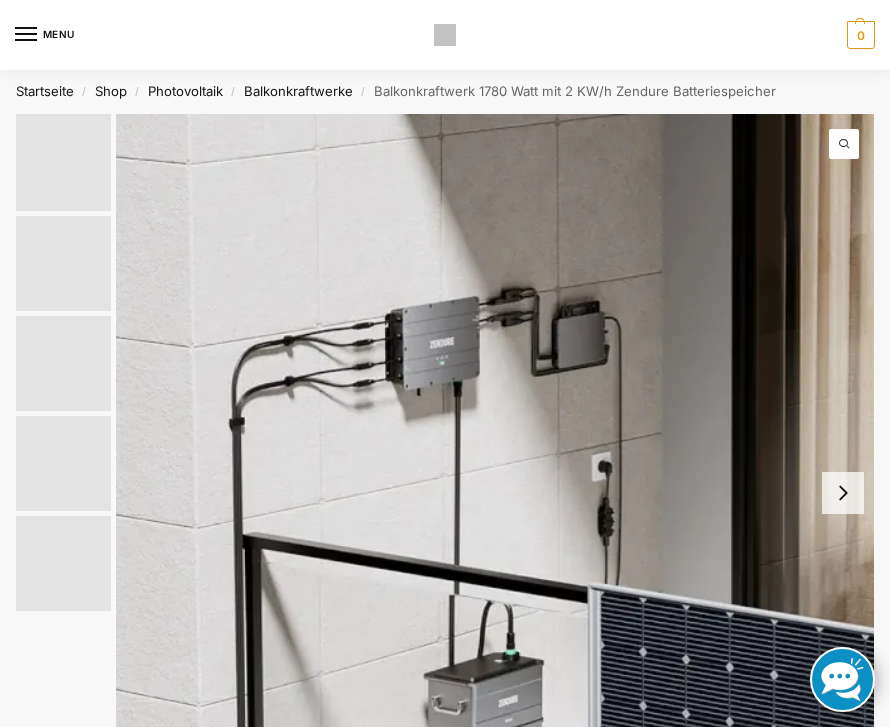scroll, scrollTop: 0, scrollLeft: 0, axis: both 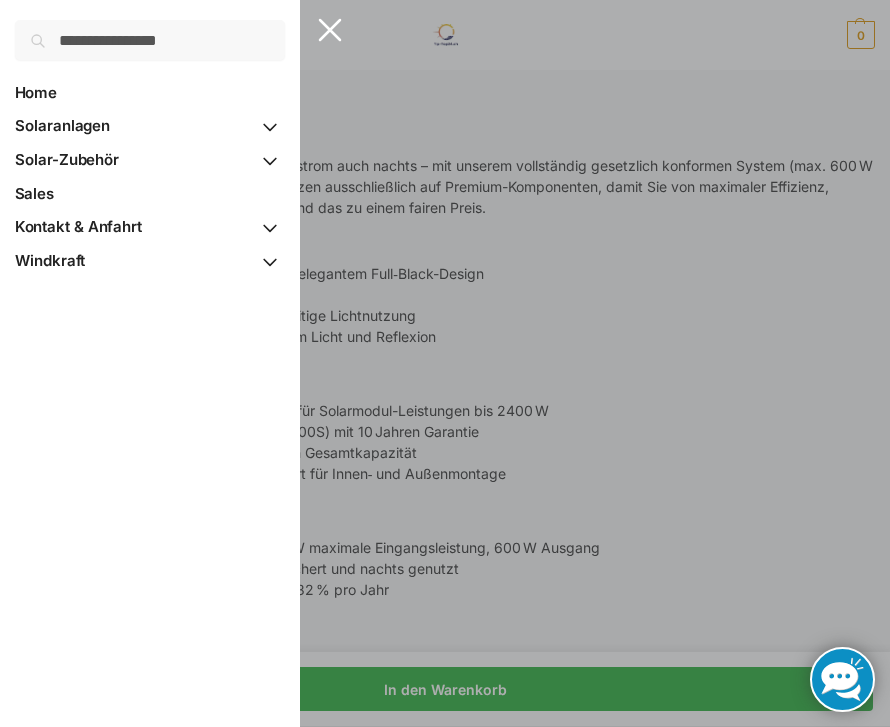 click on "Solar-Zubehör" at bounding box center (67, 159) 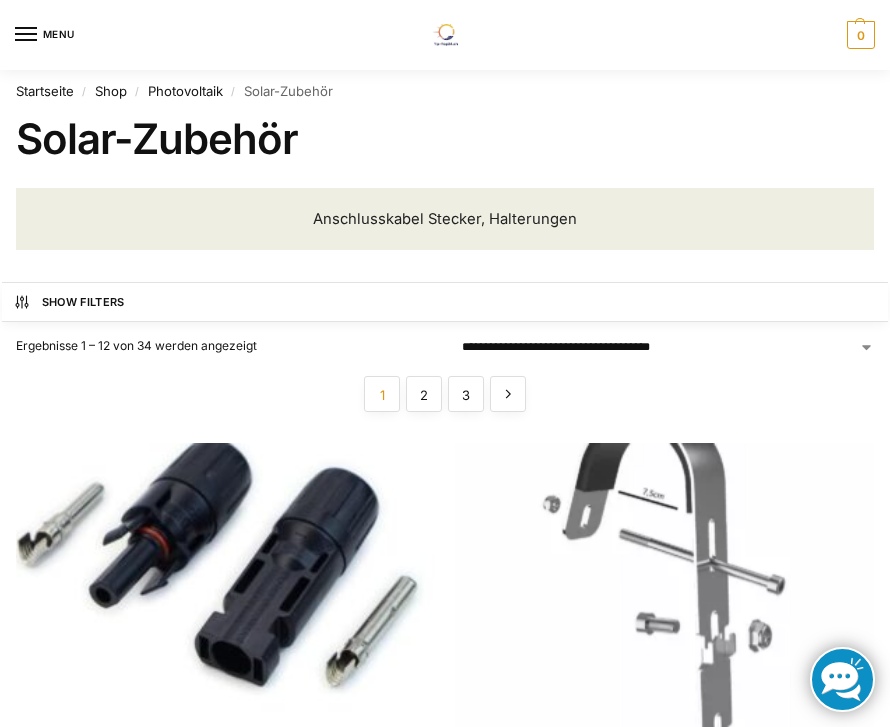 scroll, scrollTop: 0, scrollLeft: 0, axis: both 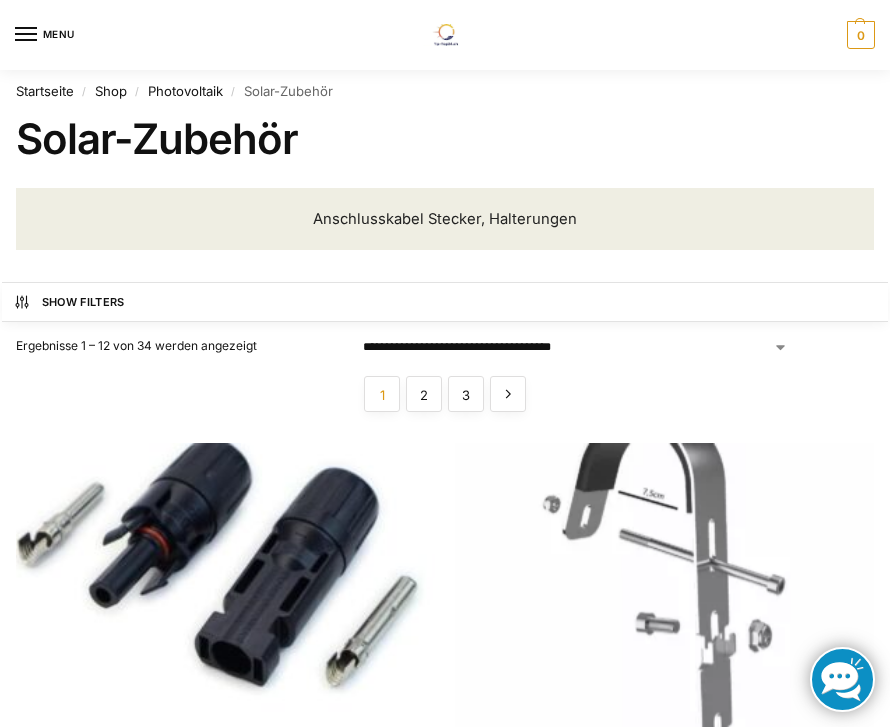 click at bounding box center [445, 363] 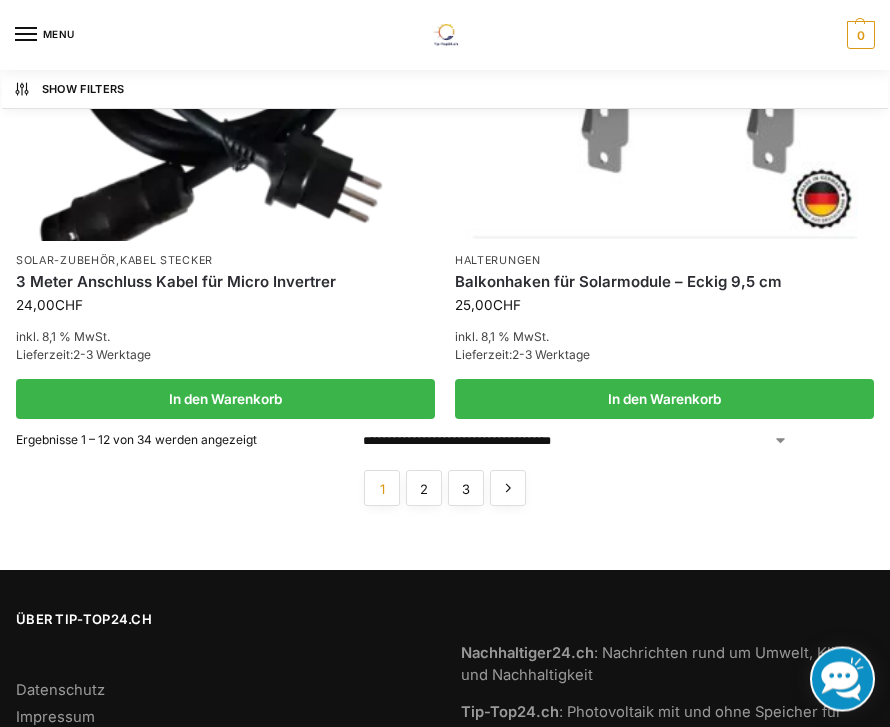 scroll, scrollTop: 3182, scrollLeft: 0, axis: vertical 